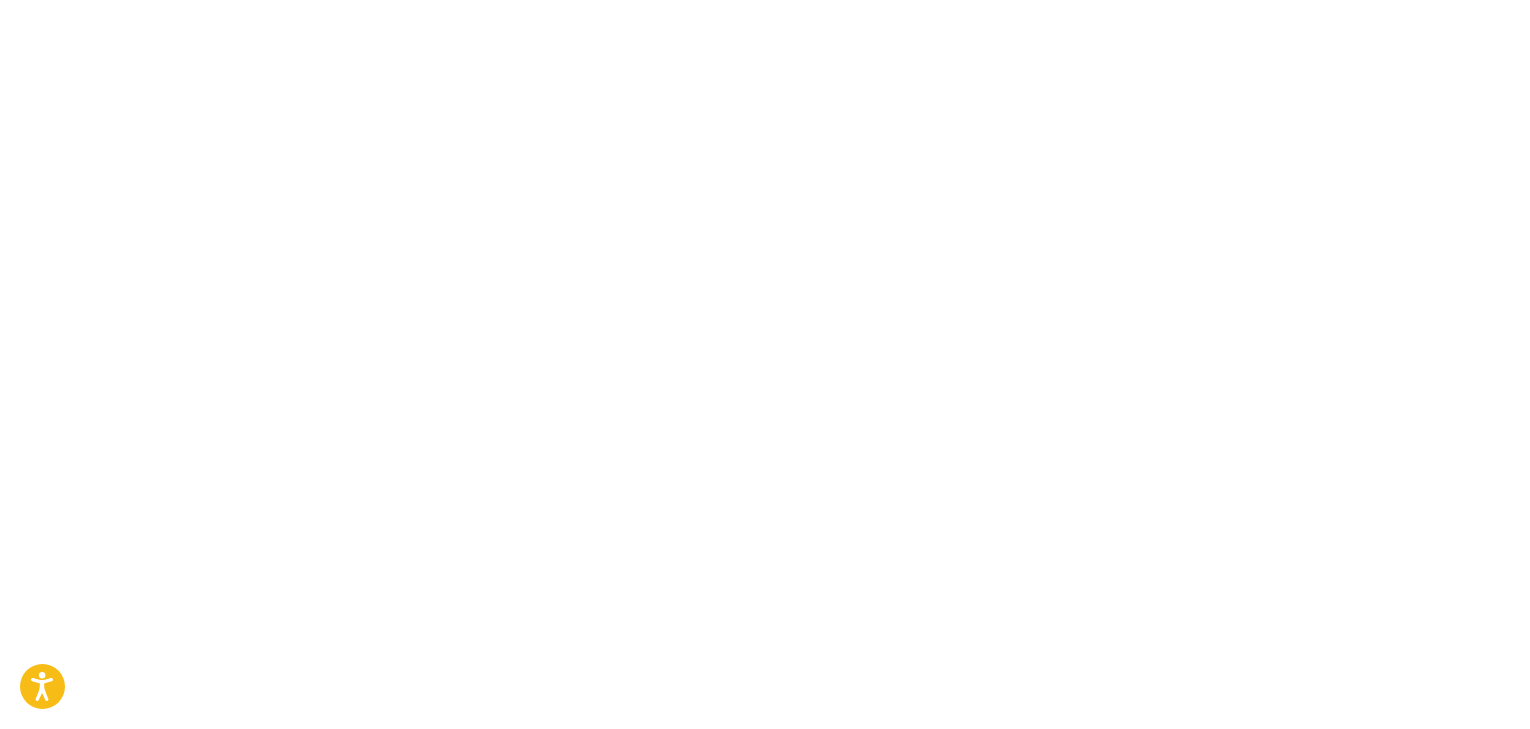 scroll, scrollTop: 0, scrollLeft: 0, axis: both 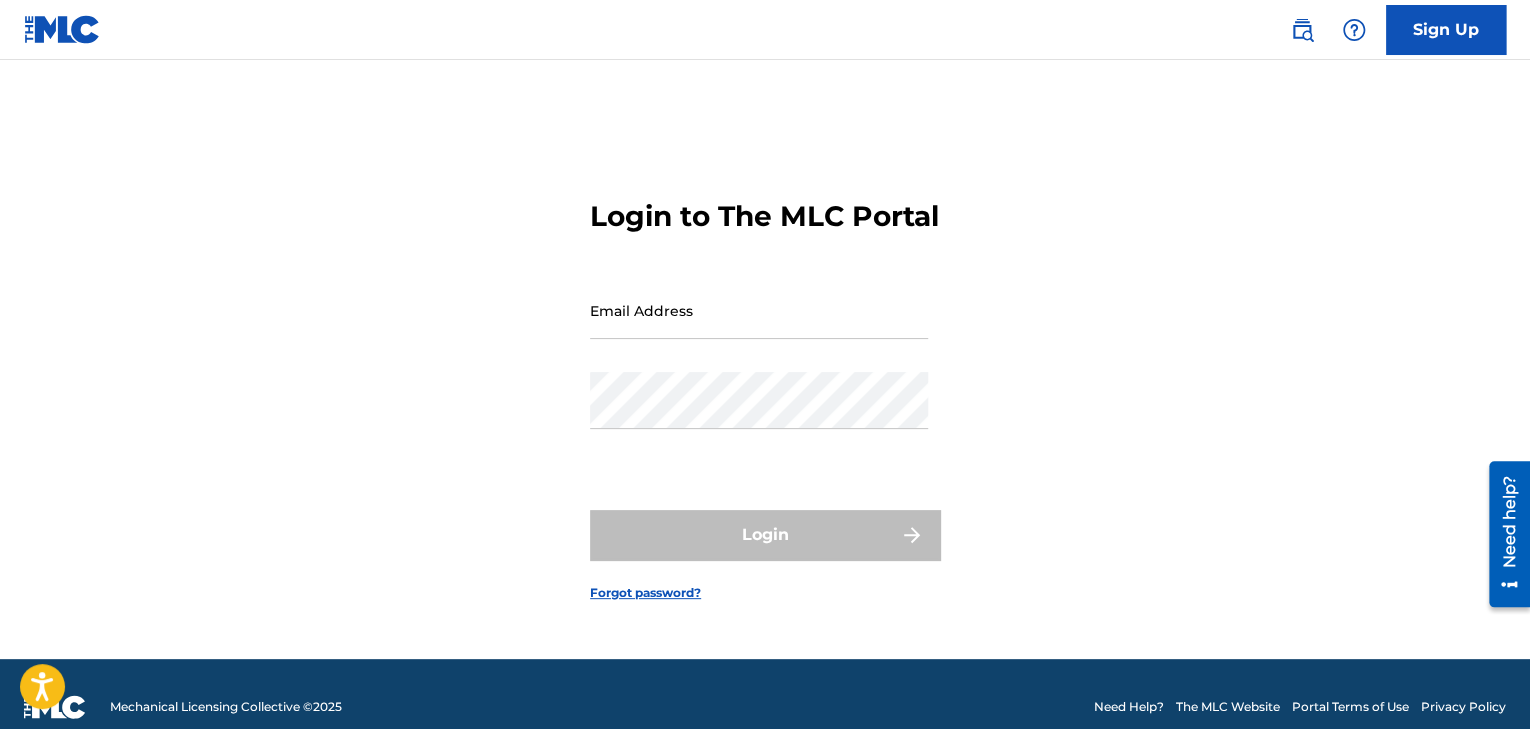 type on "[EMAIL]" 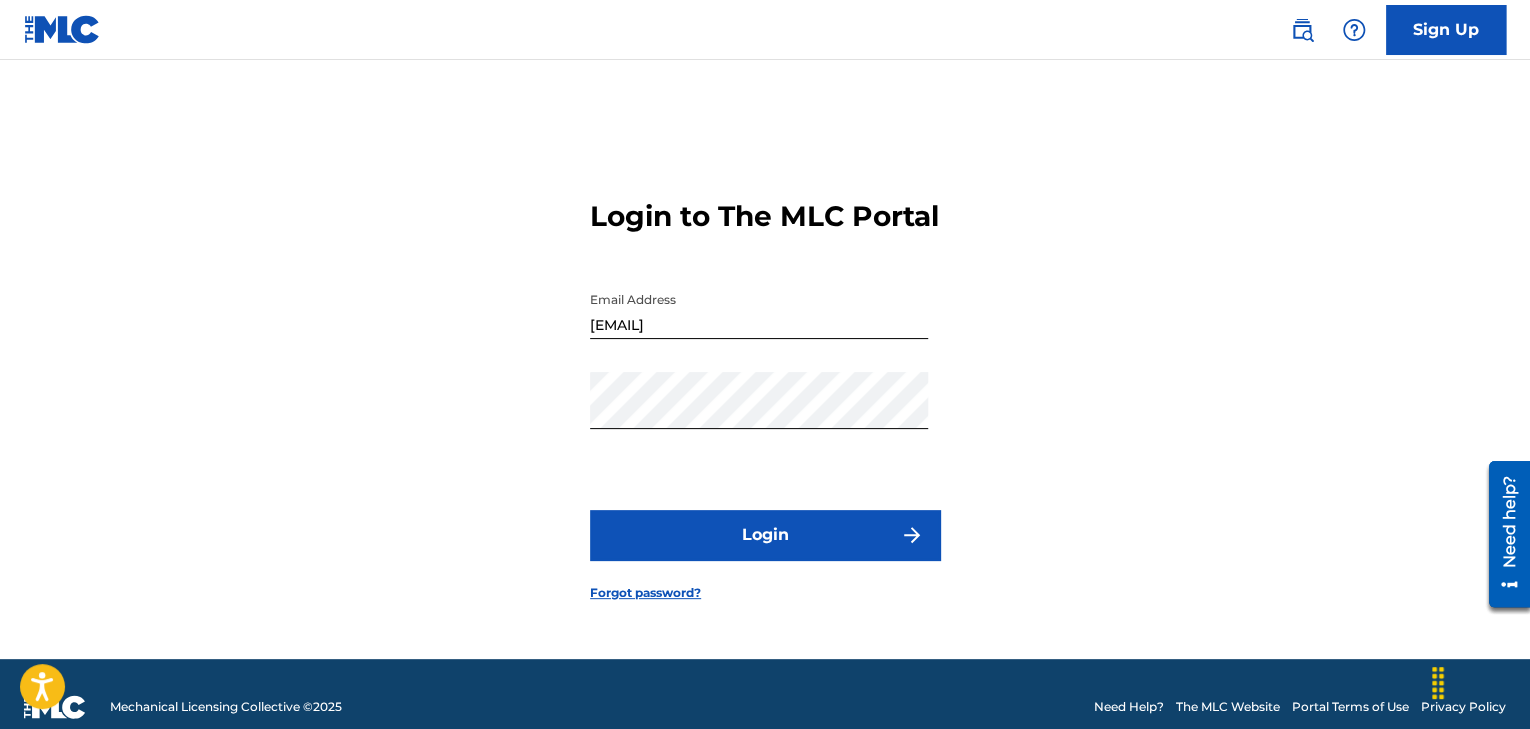 click on "[EMAIL]" at bounding box center [759, 310] 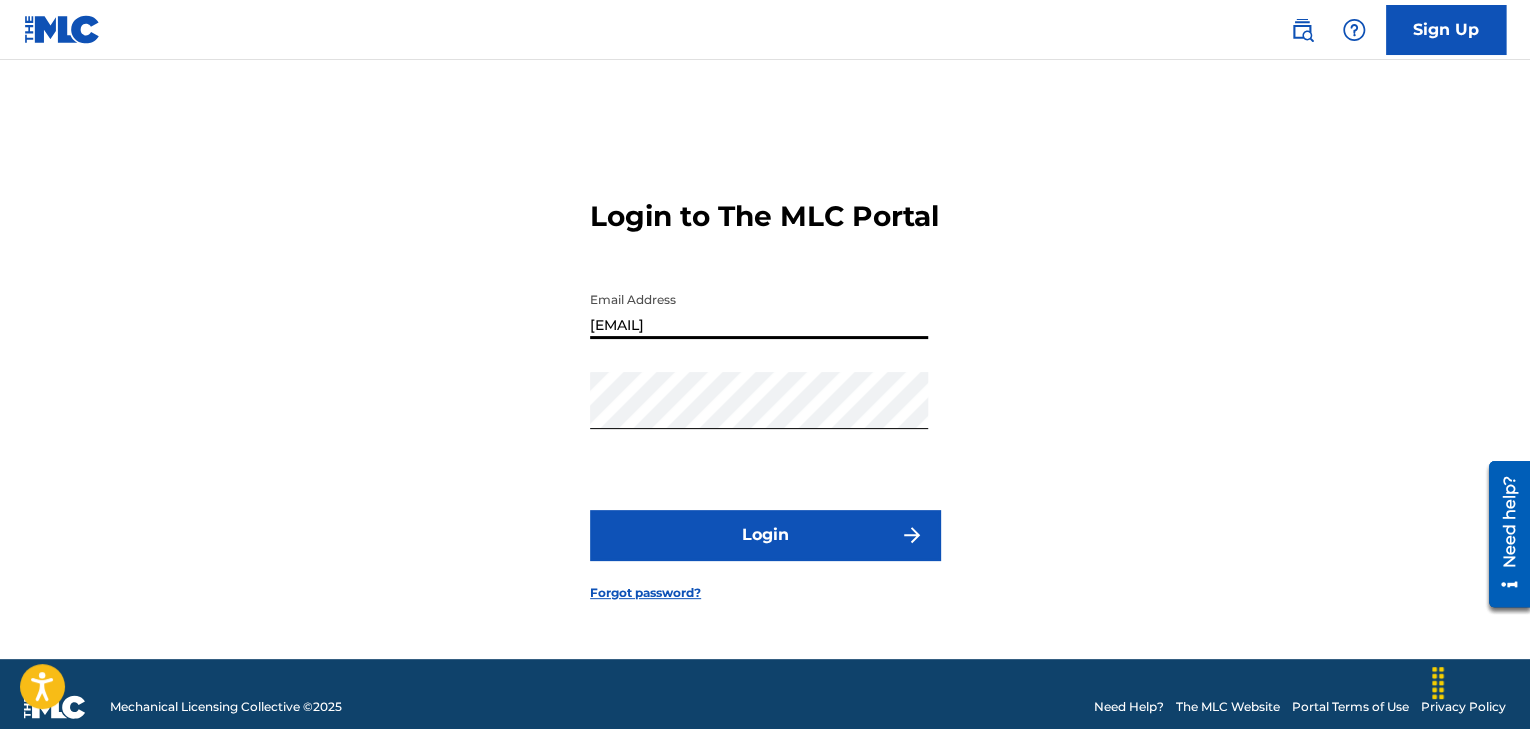 click on "Login" at bounding box center [765, 535] 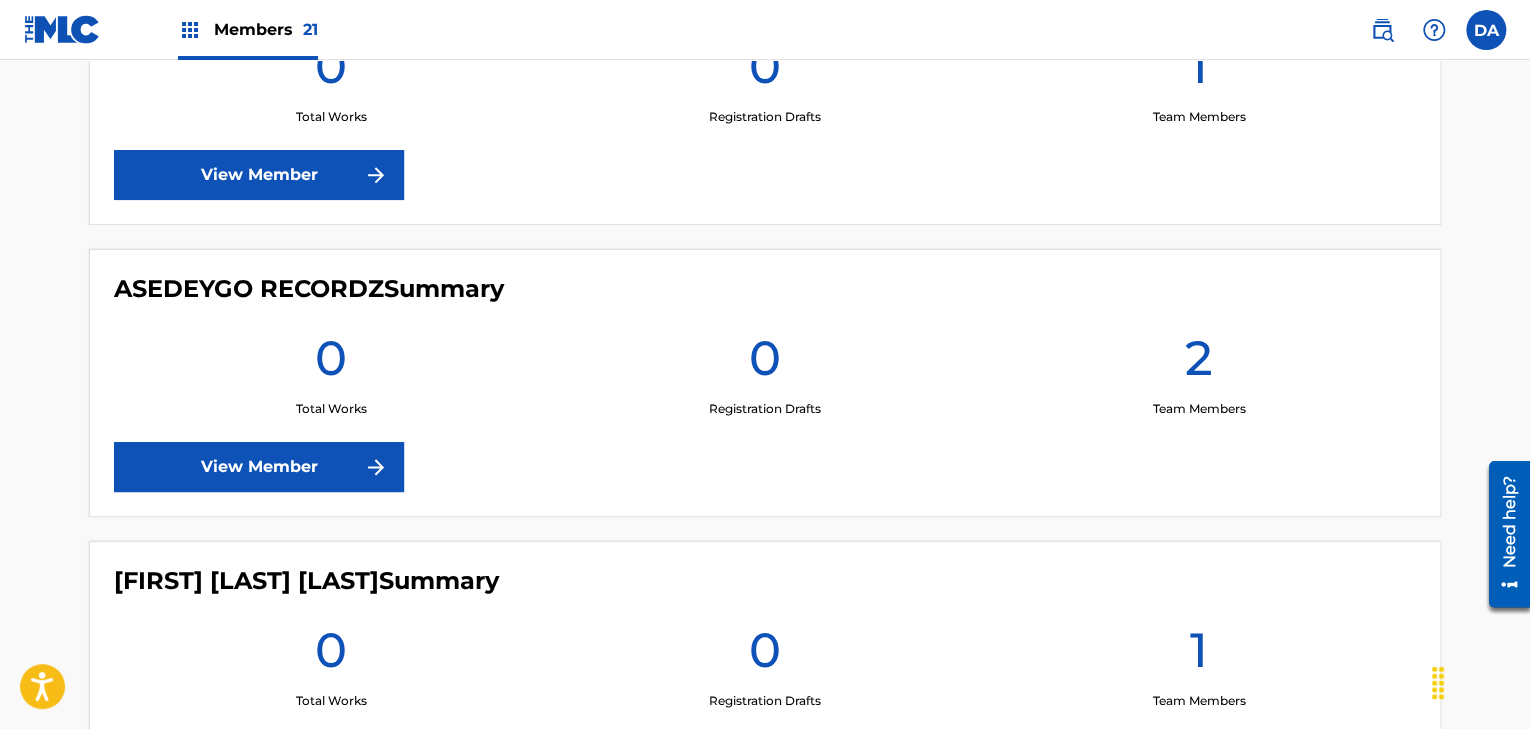 scroll, scrollTop: 972, scrollLeft: 0, axis: vertical 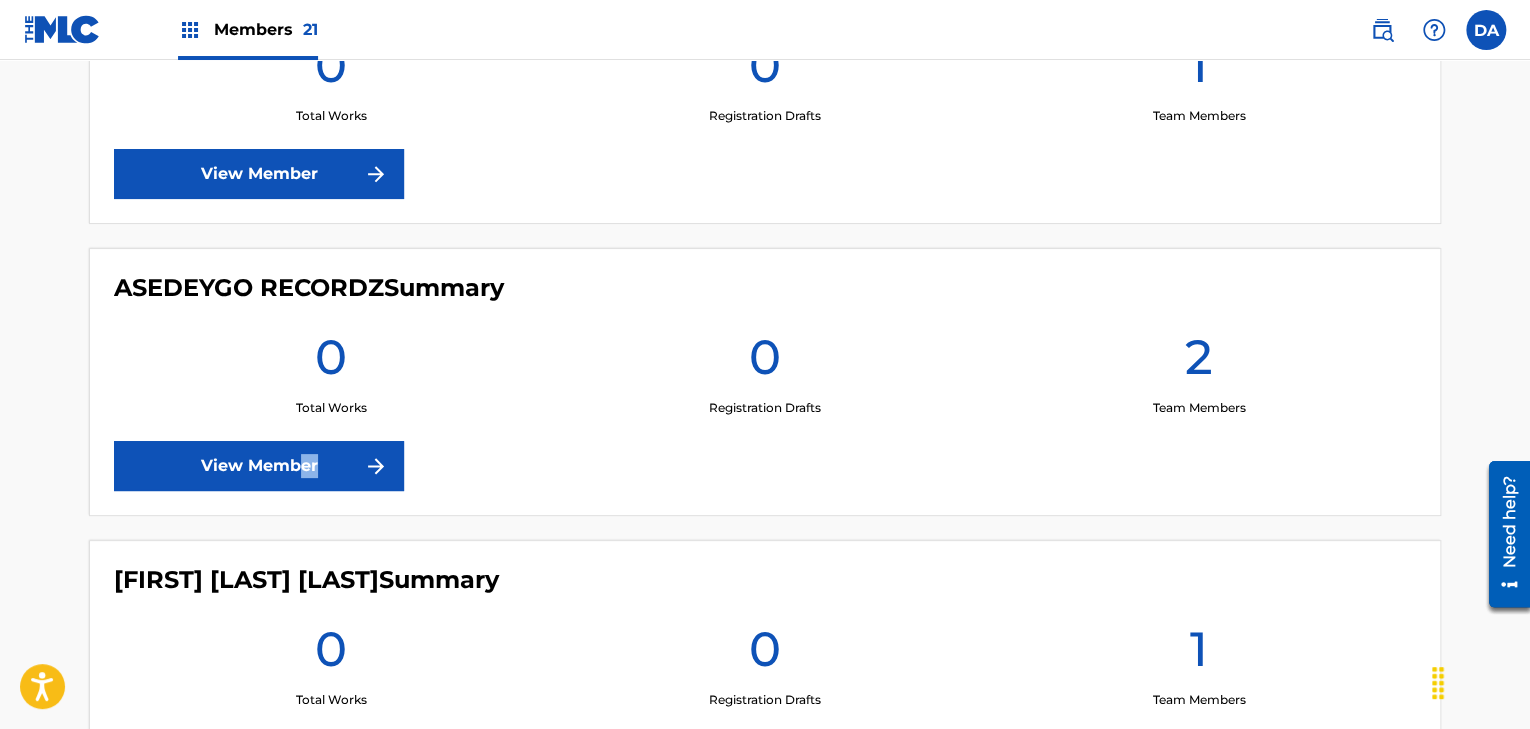 drag, startPoint x: 328, startPoint y: 428, endPoint x: 296, endPoint y: 475, distance: 56.859474 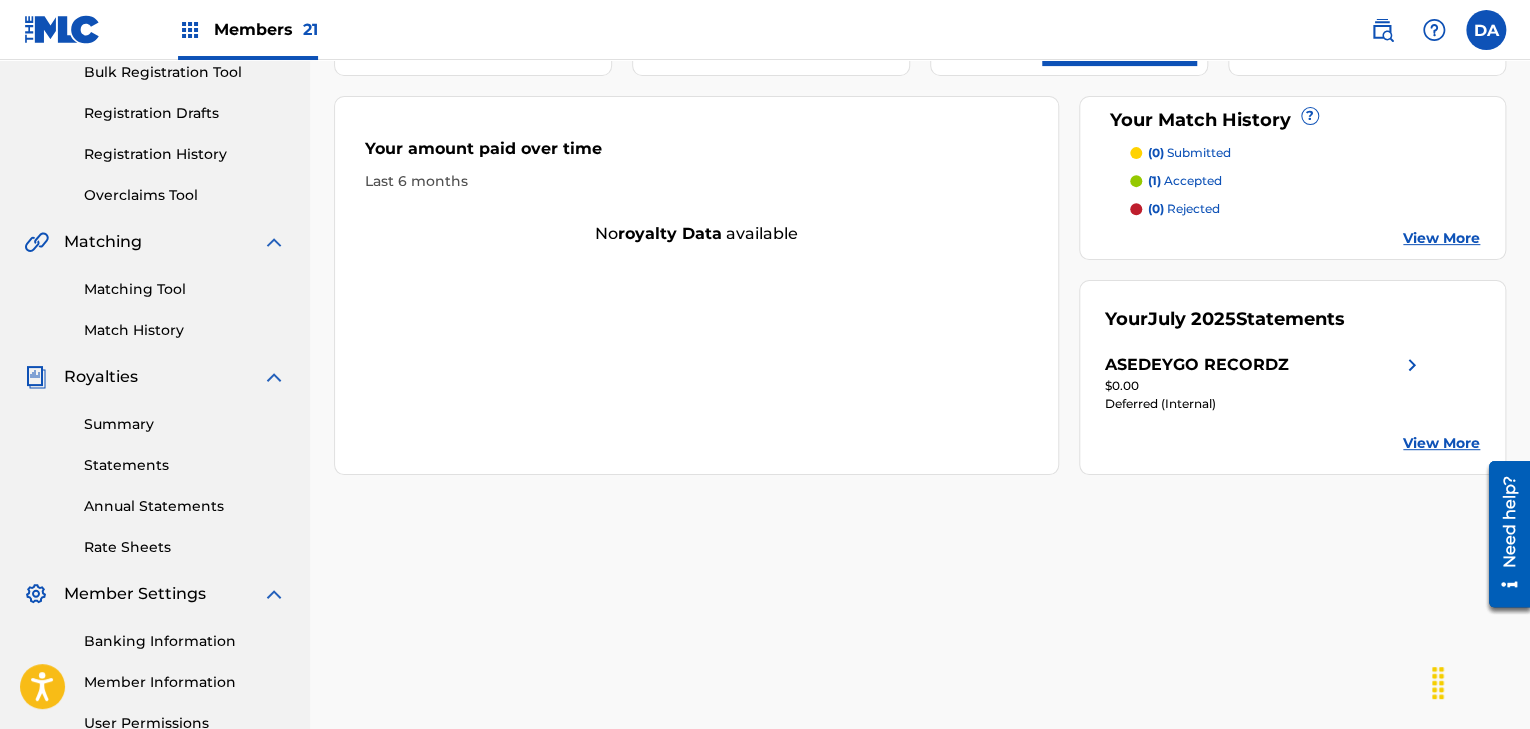scroll, scrollTop: 295, scrollLeft: 0, axis: vertical 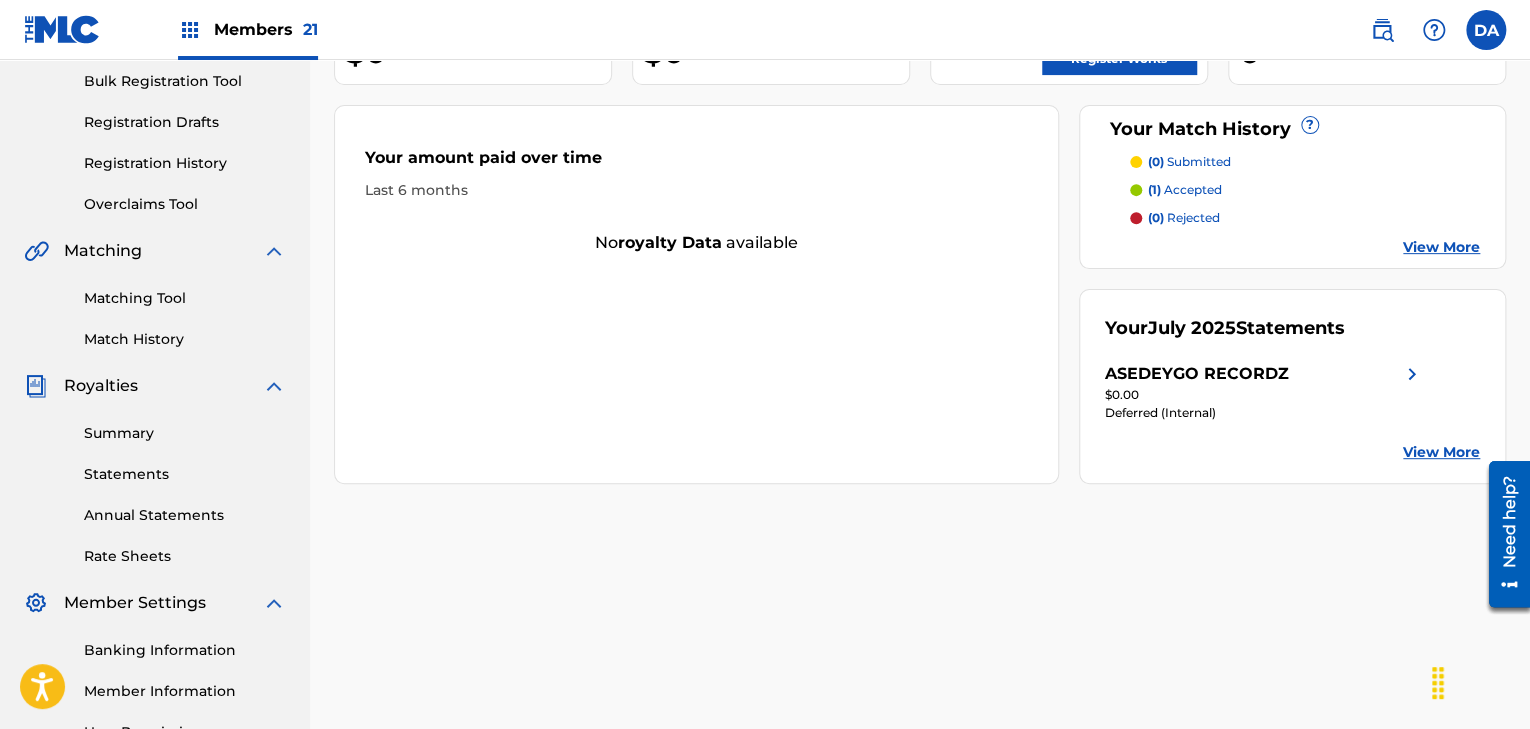 click on "Summary" at bounding box center (185, 433) 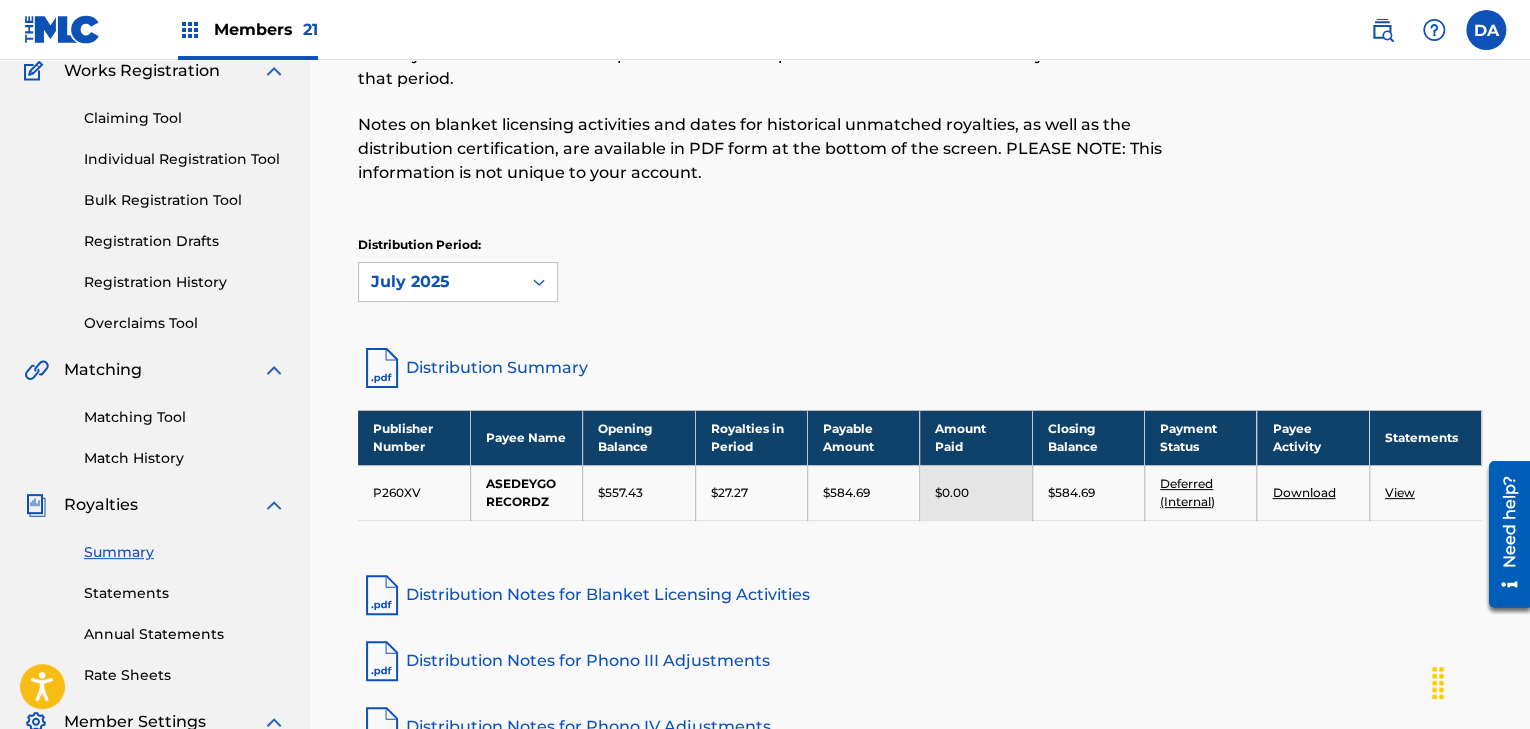 scroll, scrollTop: 176, scrollLeft: 0, axis: vertical 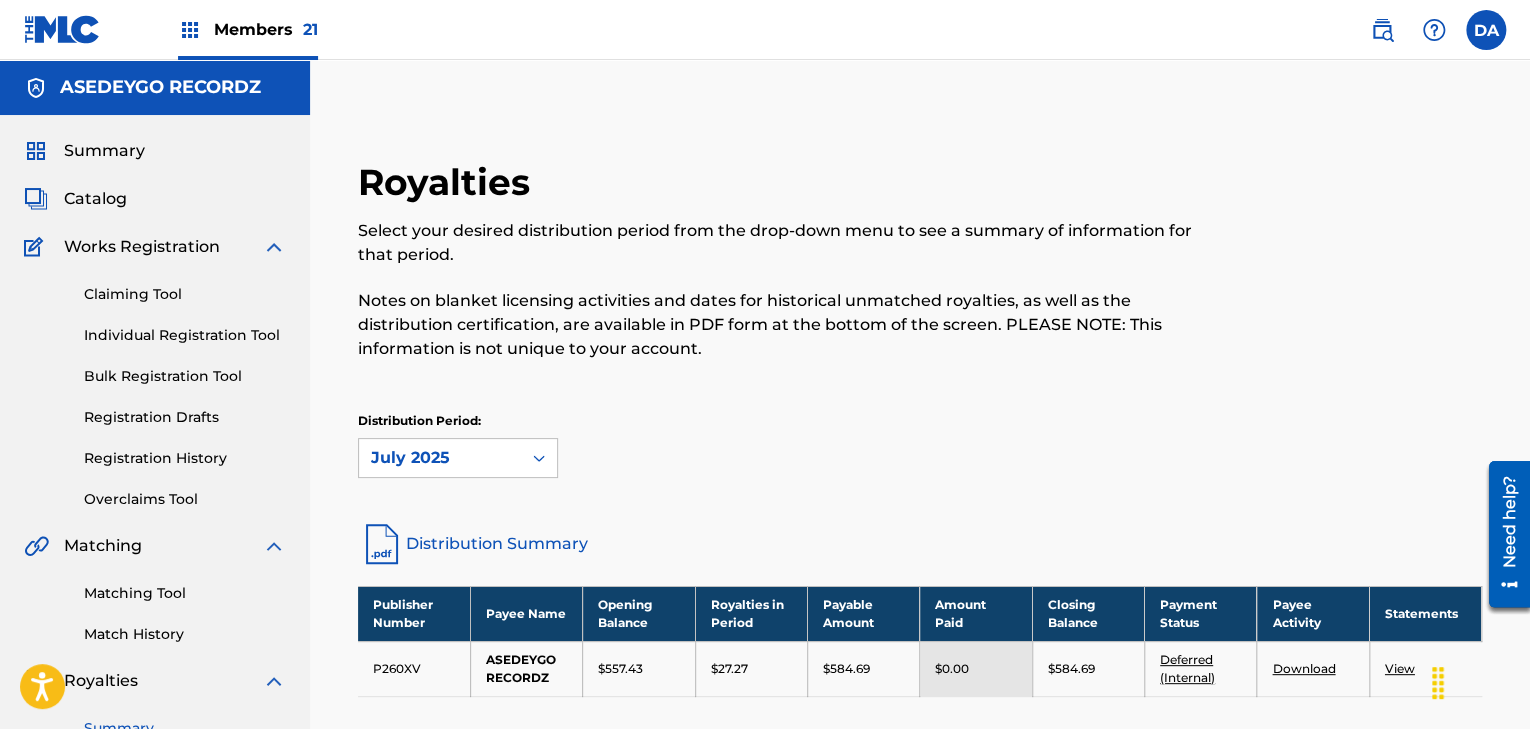 click on "Members    21" at bounding box center (266, 29) 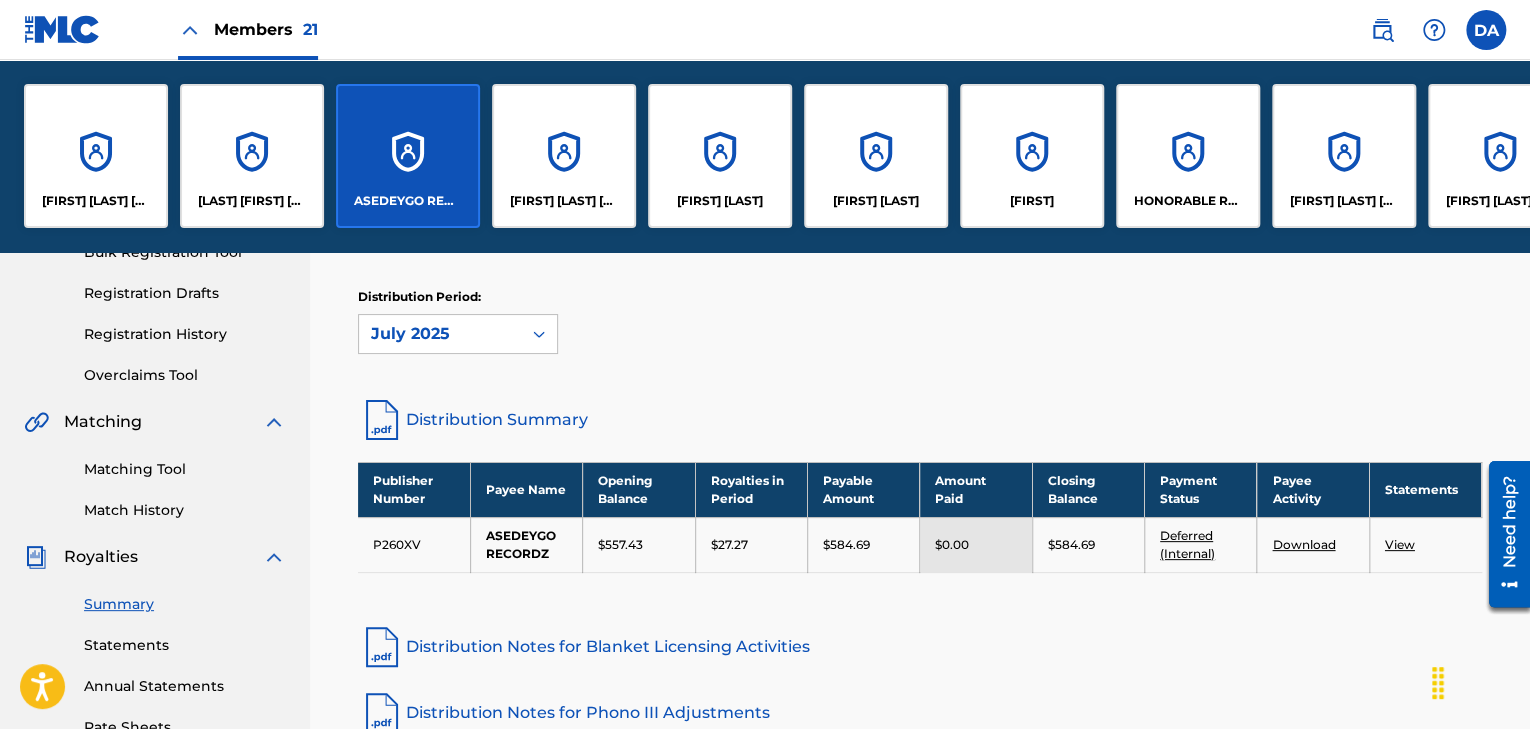 scroll, scrollTop: 329, scrollLeft: 0, axis: vertical 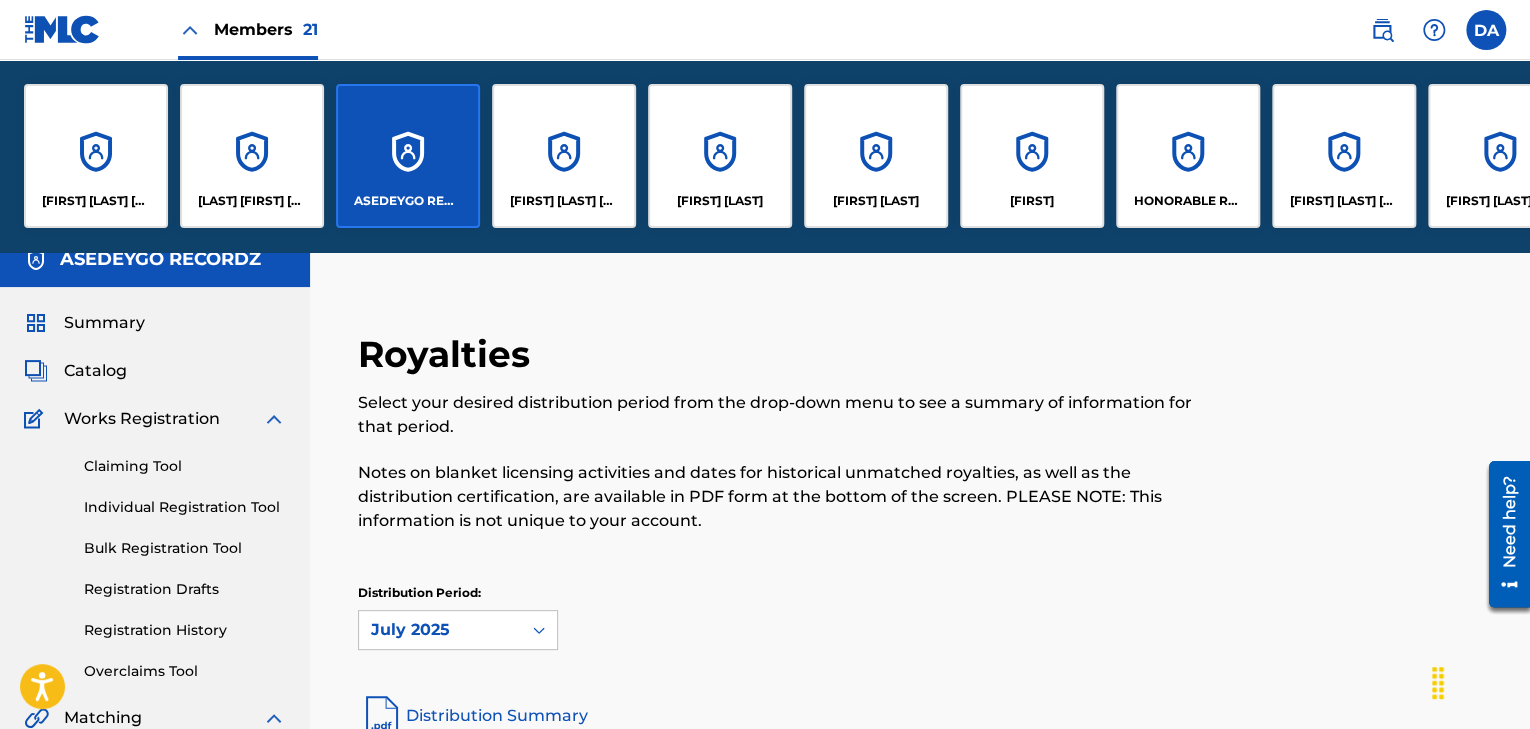 click at bounding box center [1486, 30] 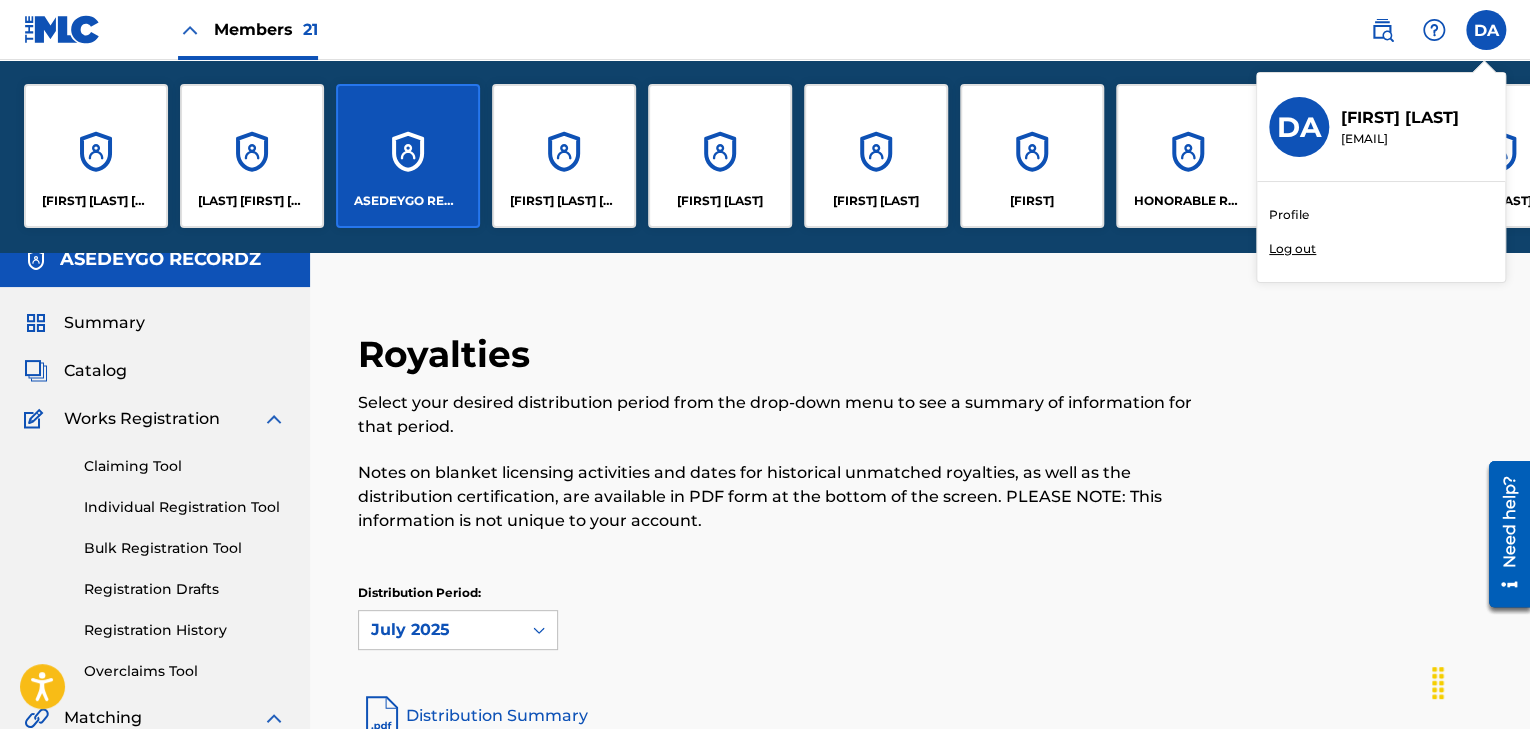 click on "Log out" at bounding box center [1292, 249] 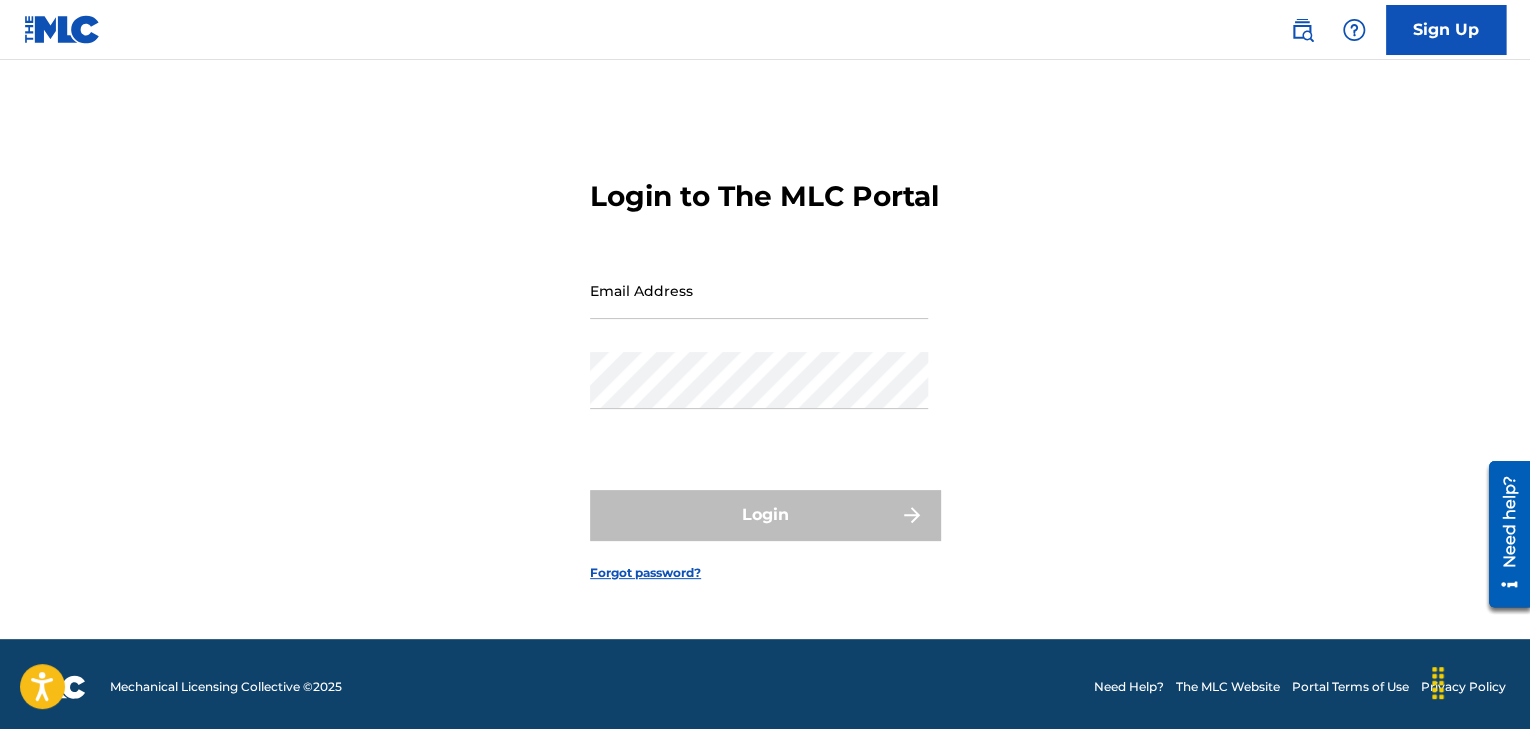 scroll, scrollTop: 0, scrollLeft: 0, axis: both 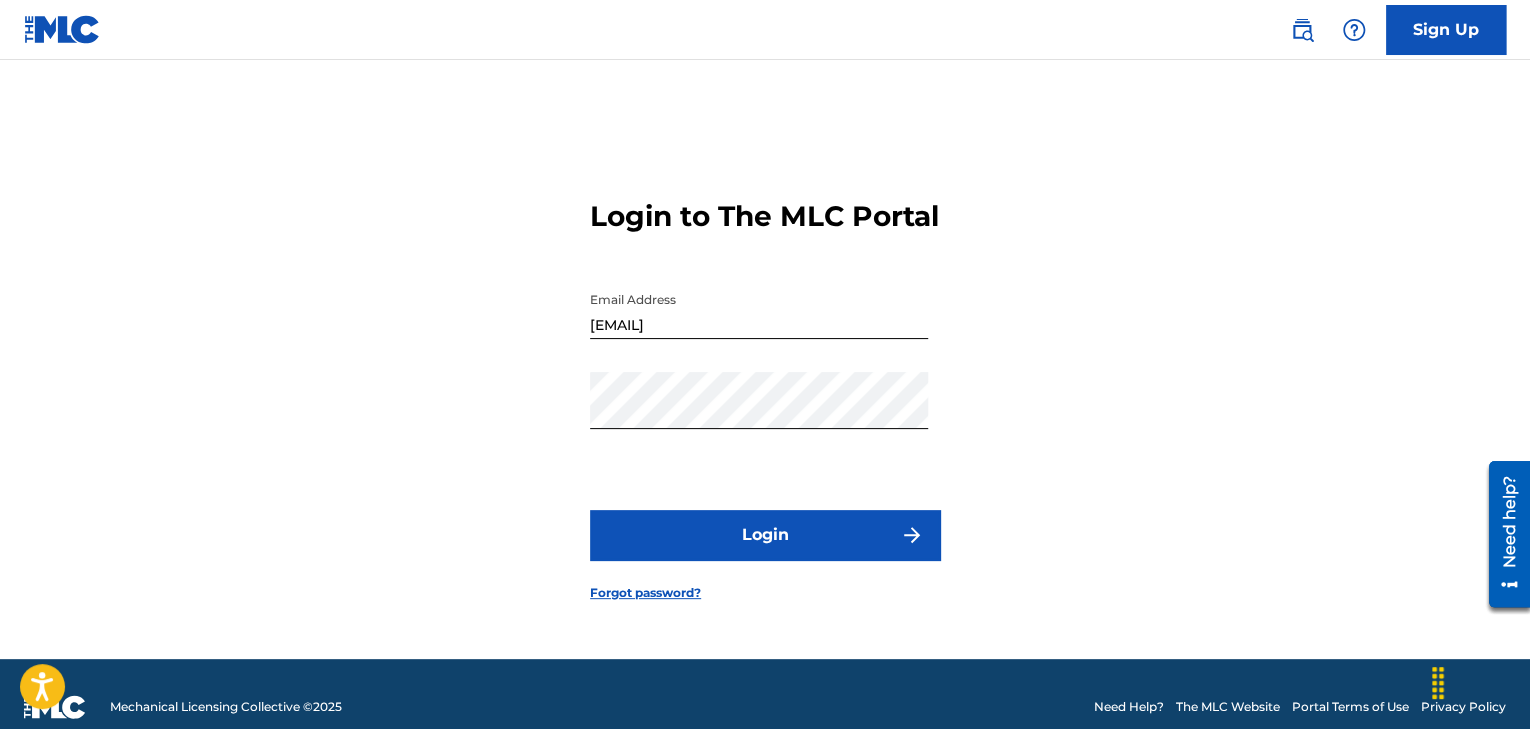 click on "[EMAIL]" at bounding box center [759, 310] 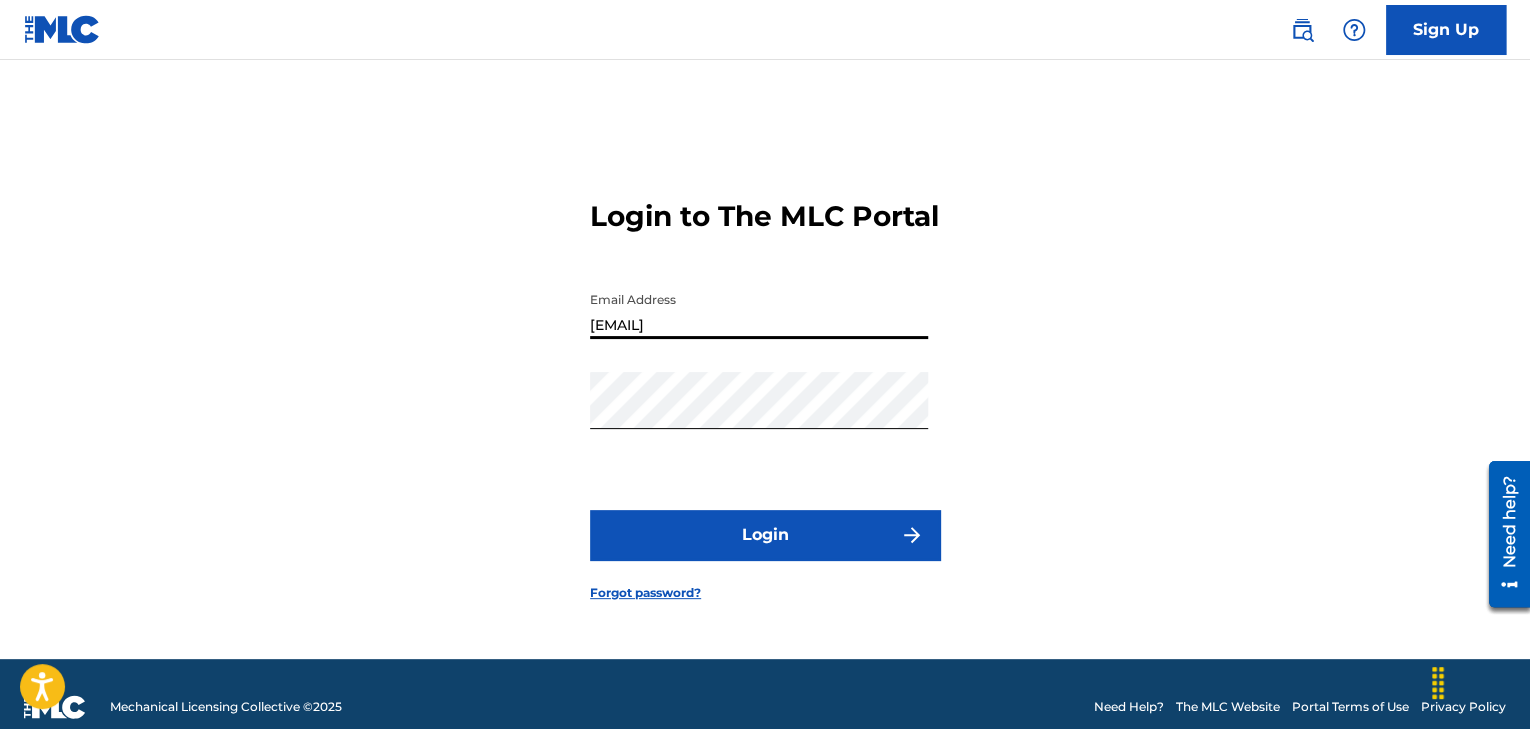 type on "[EMAIL]" 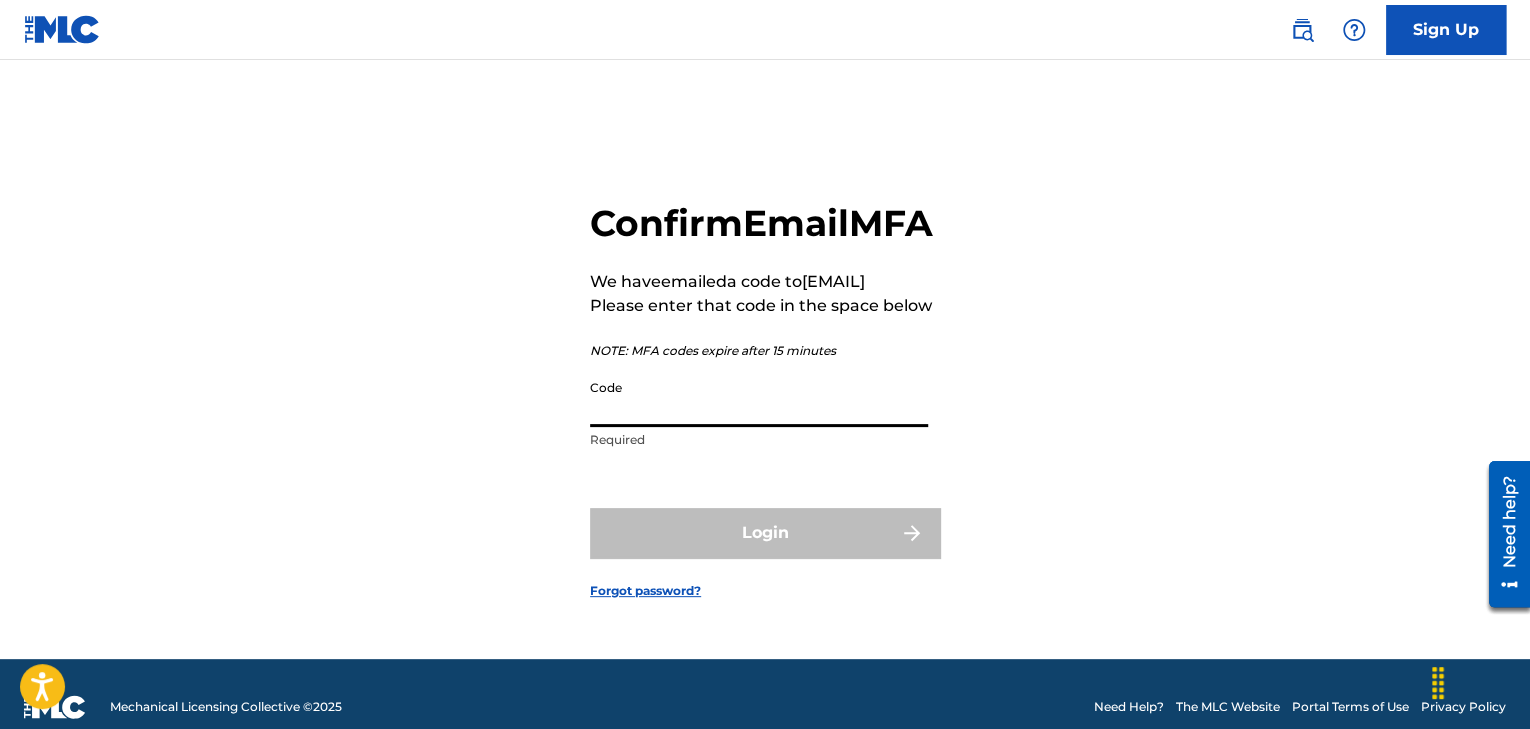 click on "Code" at bounding box center [759, 398] 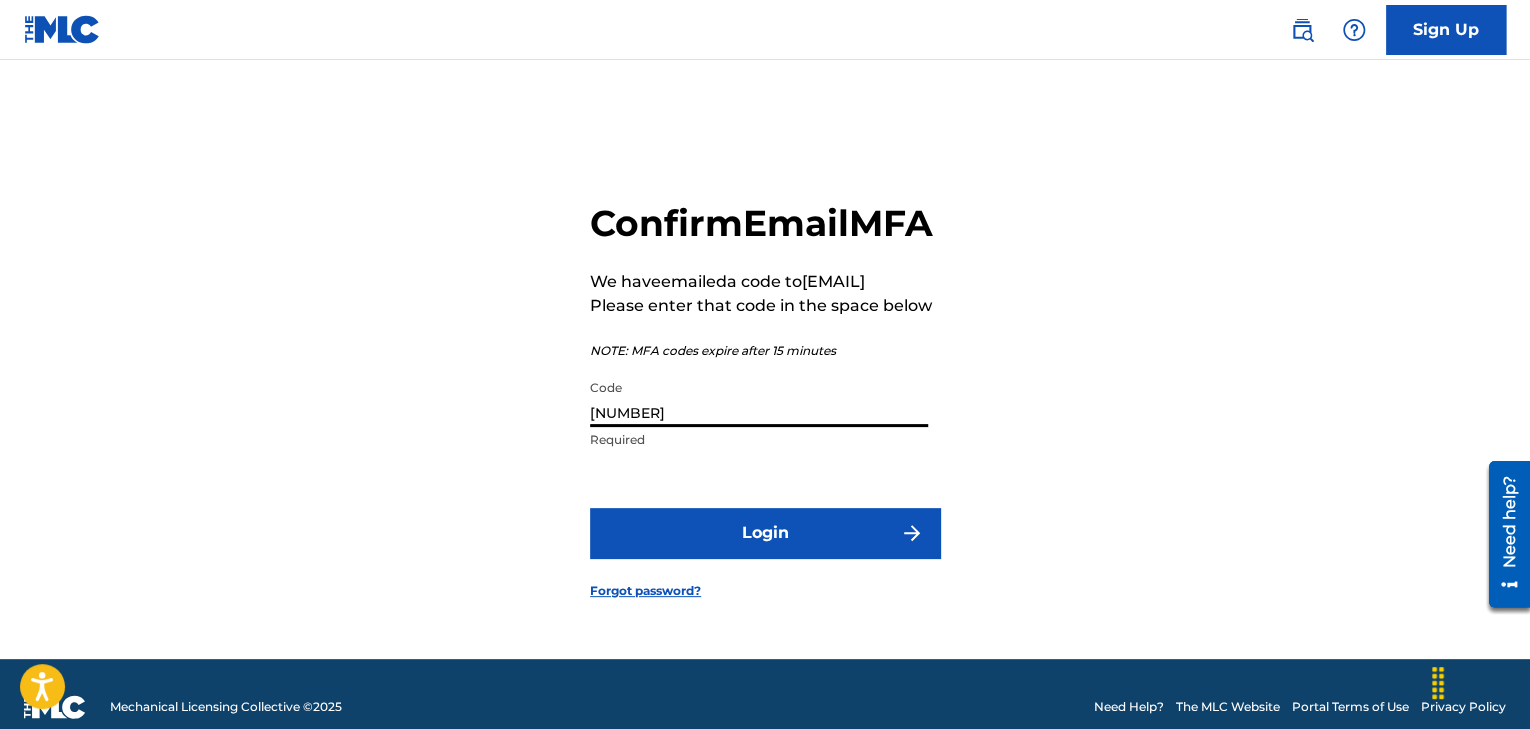 type on "[NUMBER]" 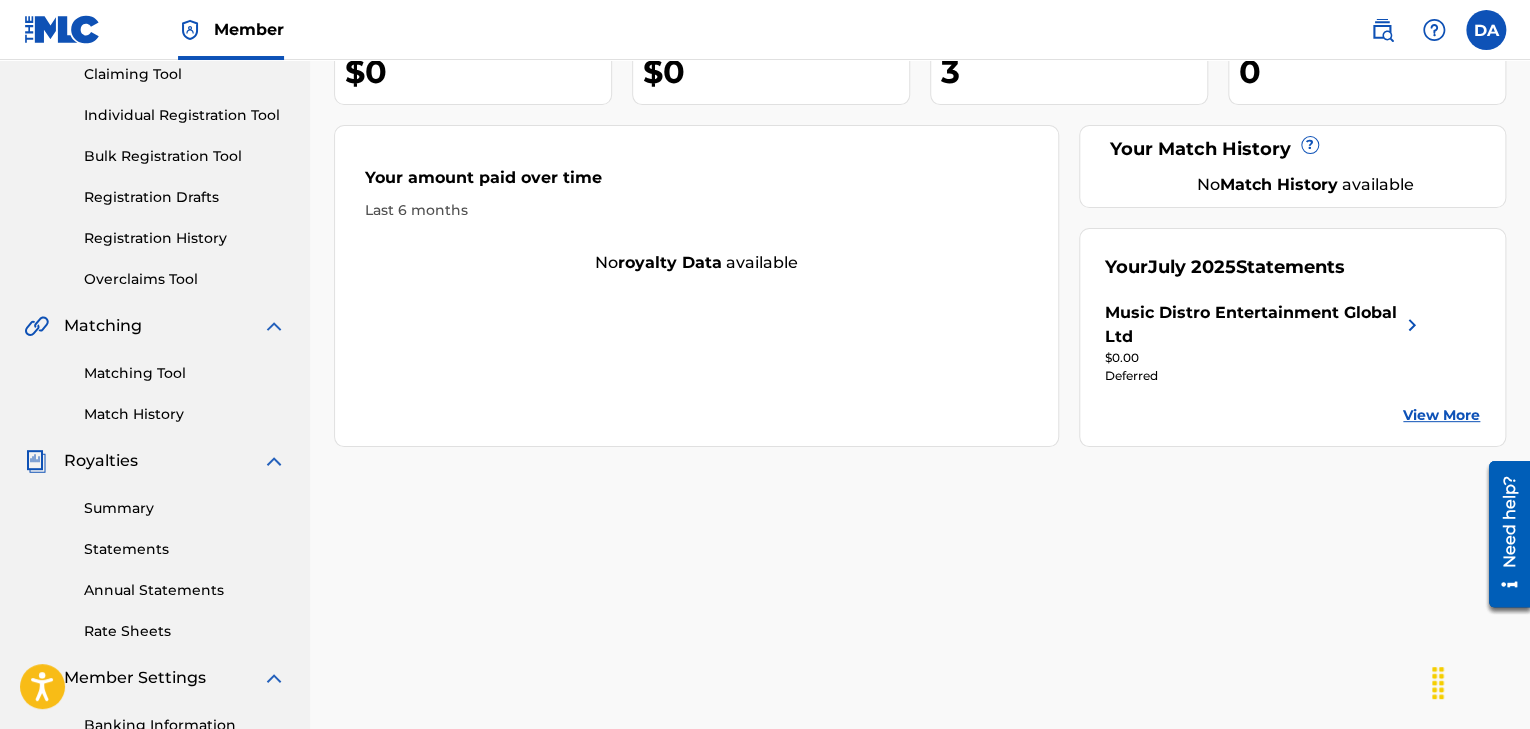 scroll, scrollTop: 219, scrollLeft: 0, axis: vertical 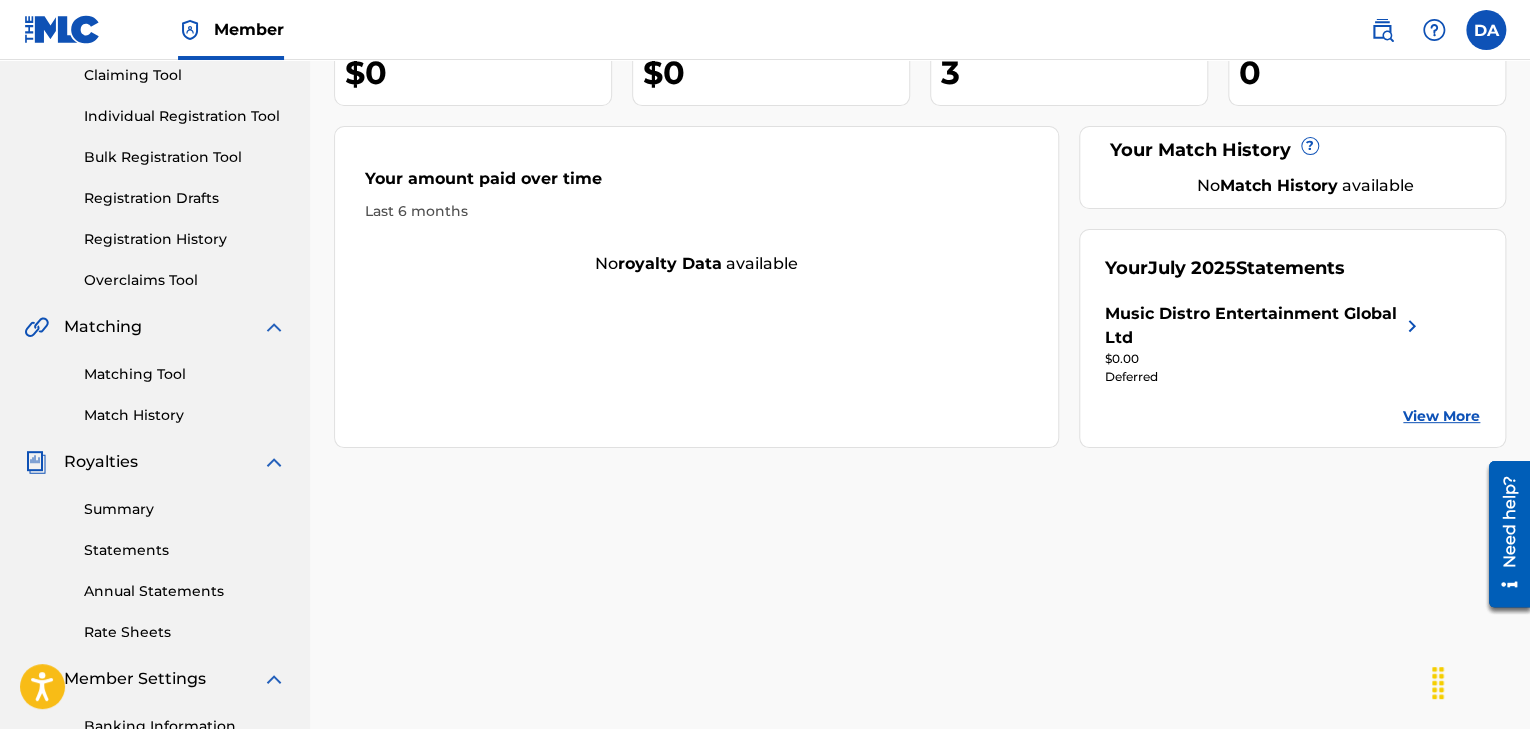 click on "View More" at bounding box center [1441, 416] 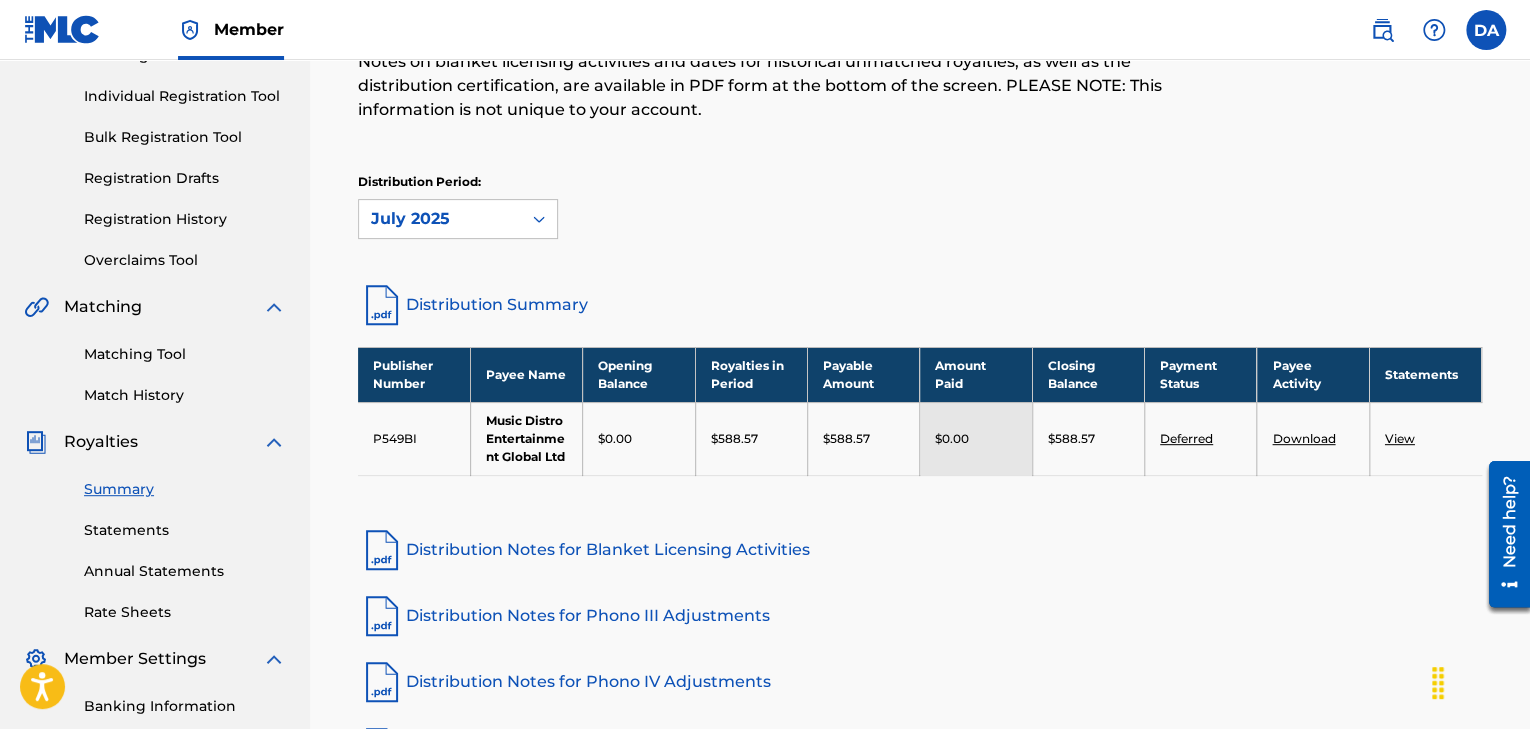 scroll, scrollTop: 240, scrollLeft: 0, axis: vertical 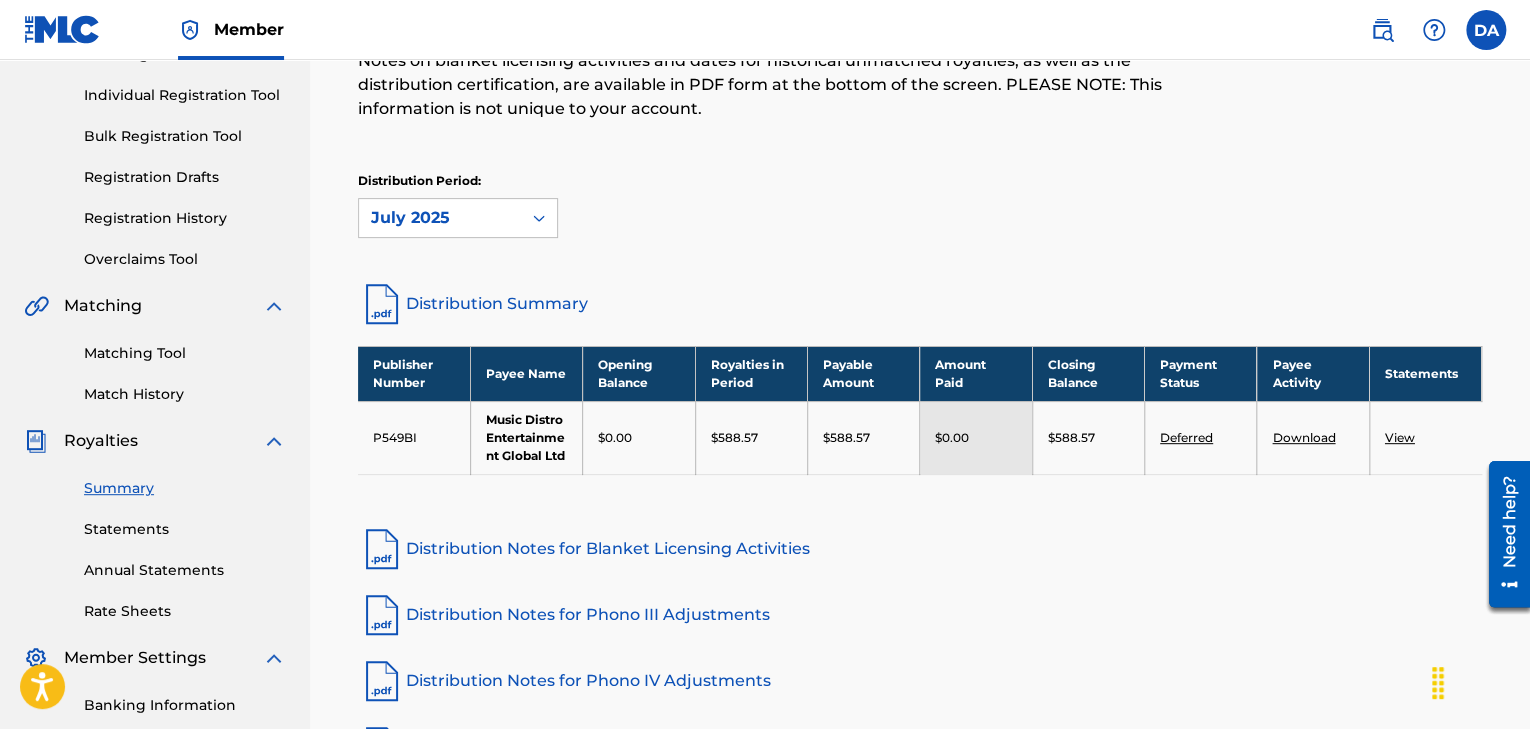 click on "Deferred" at bounding box center [1186, 437] 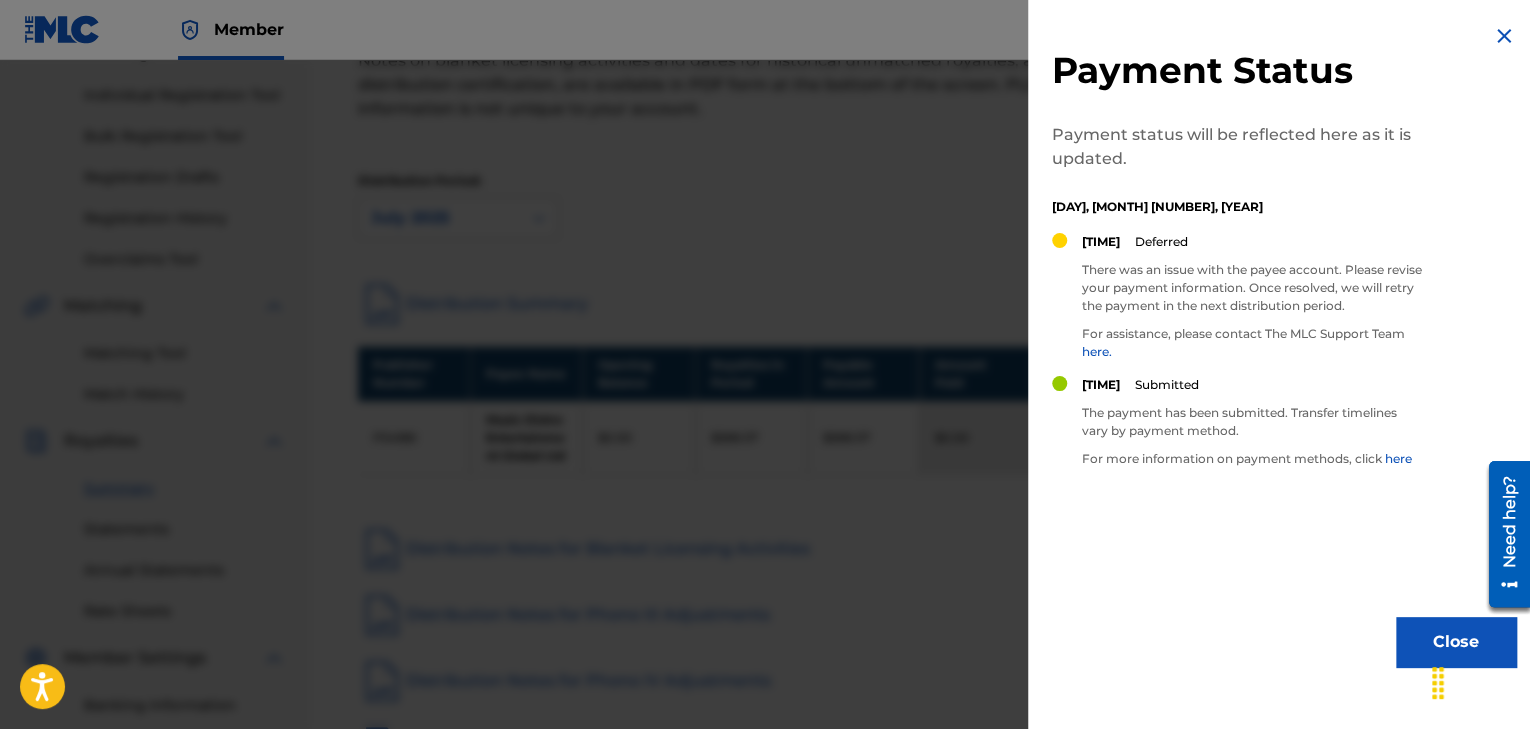 click at bounding box center (1504, 36) 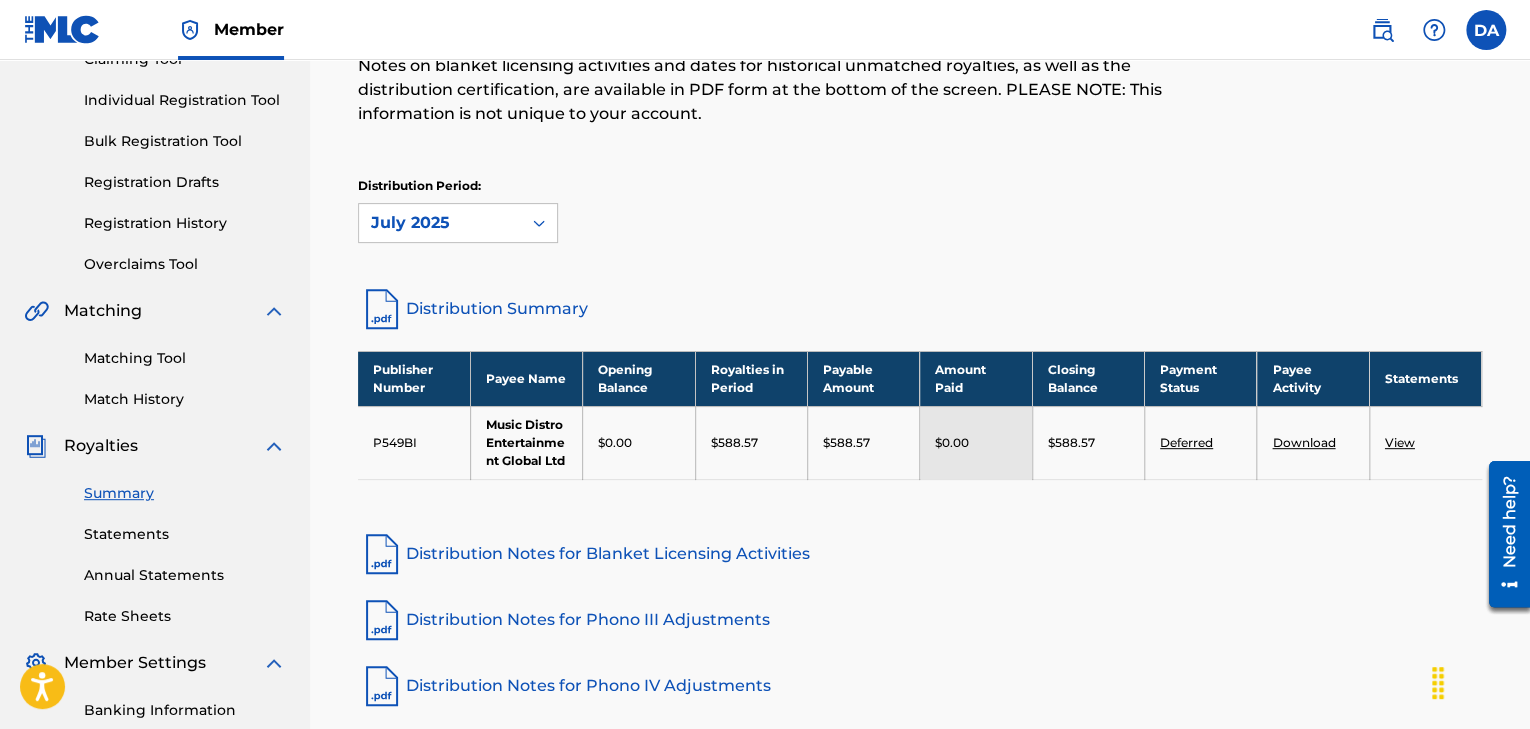 scroll, scrollTop: 233, scrollLeft: 0, axis: vertical 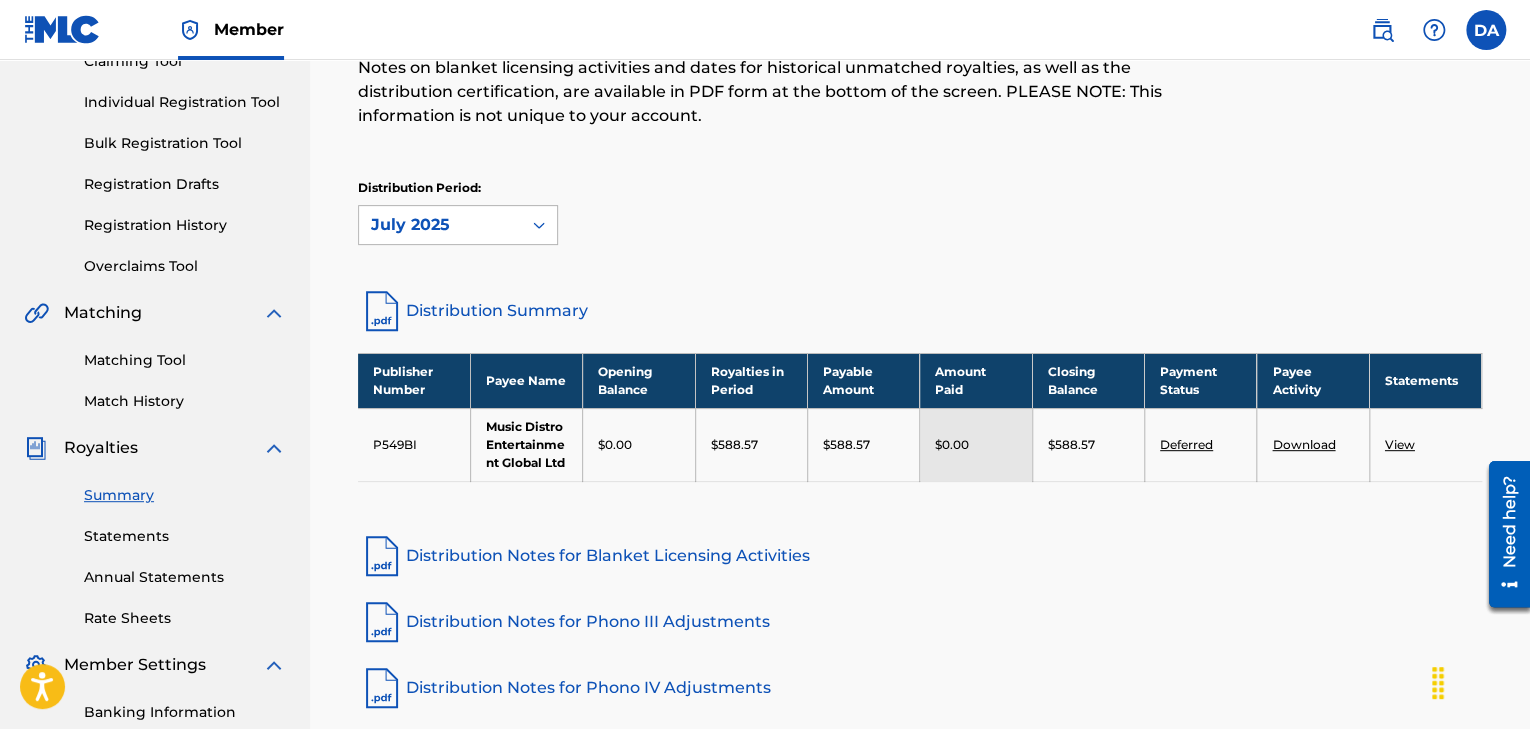 click on "July 2025" at bounding box center (440, 225) 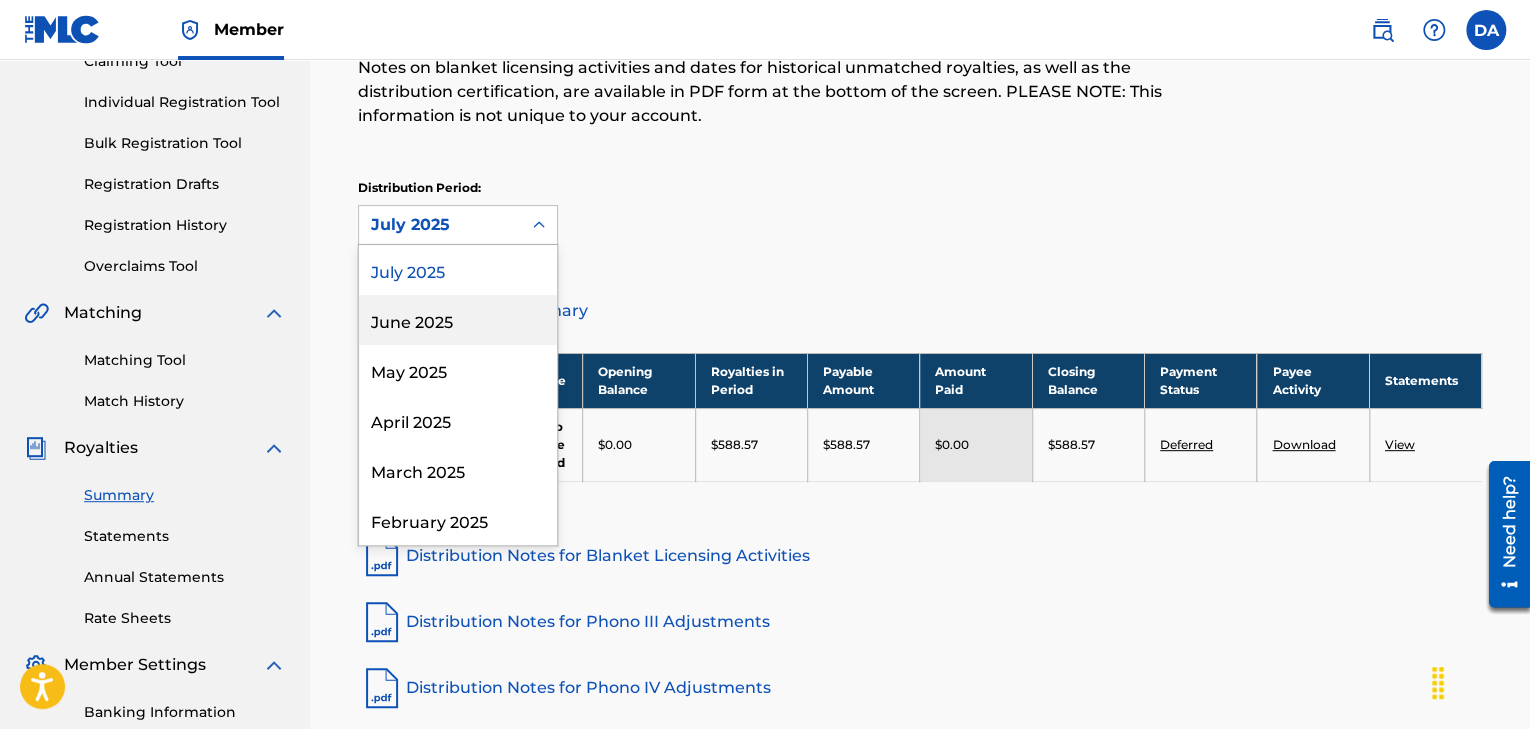 click on "June 2025" at bounding box center (458, 320) 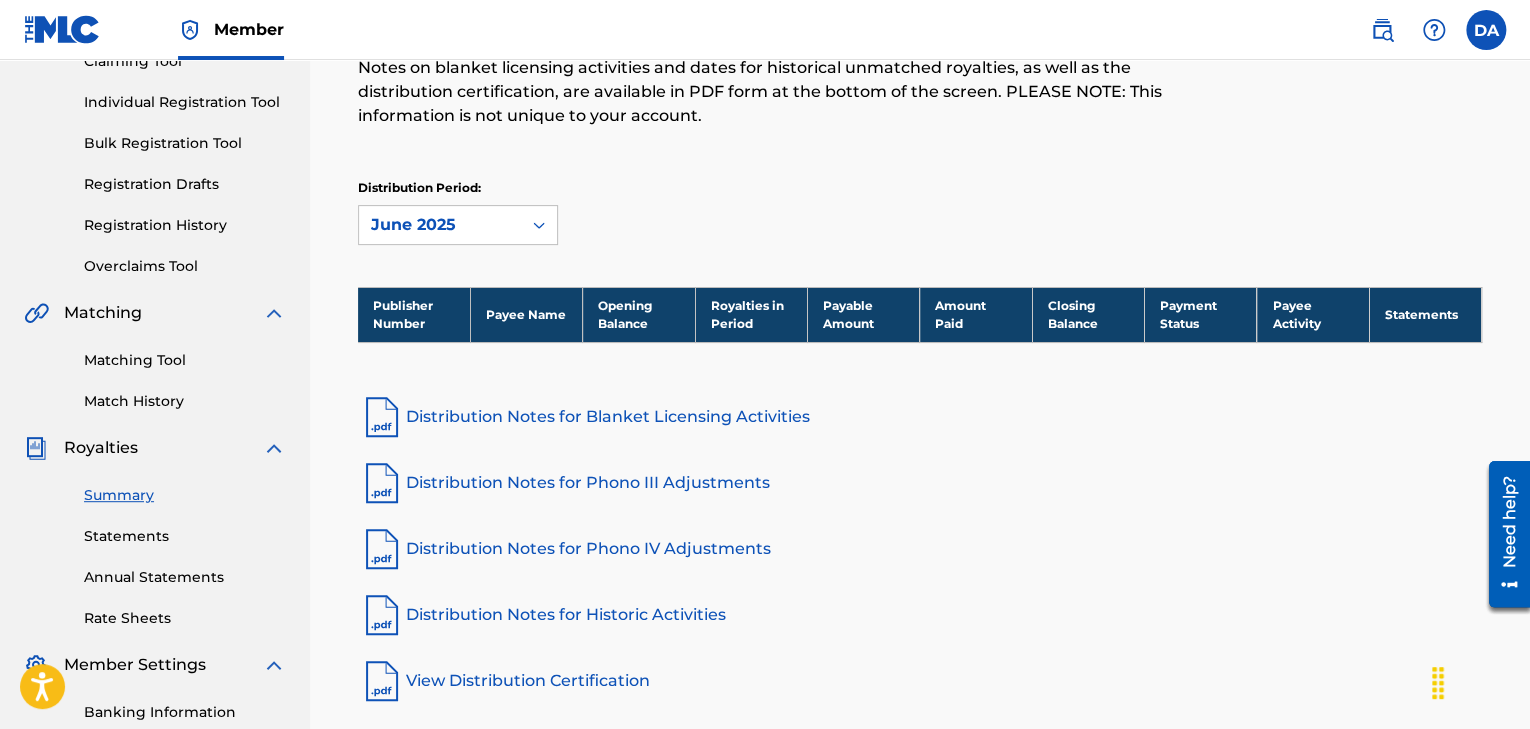click on "June 2025" at bounding box center [440, 225] 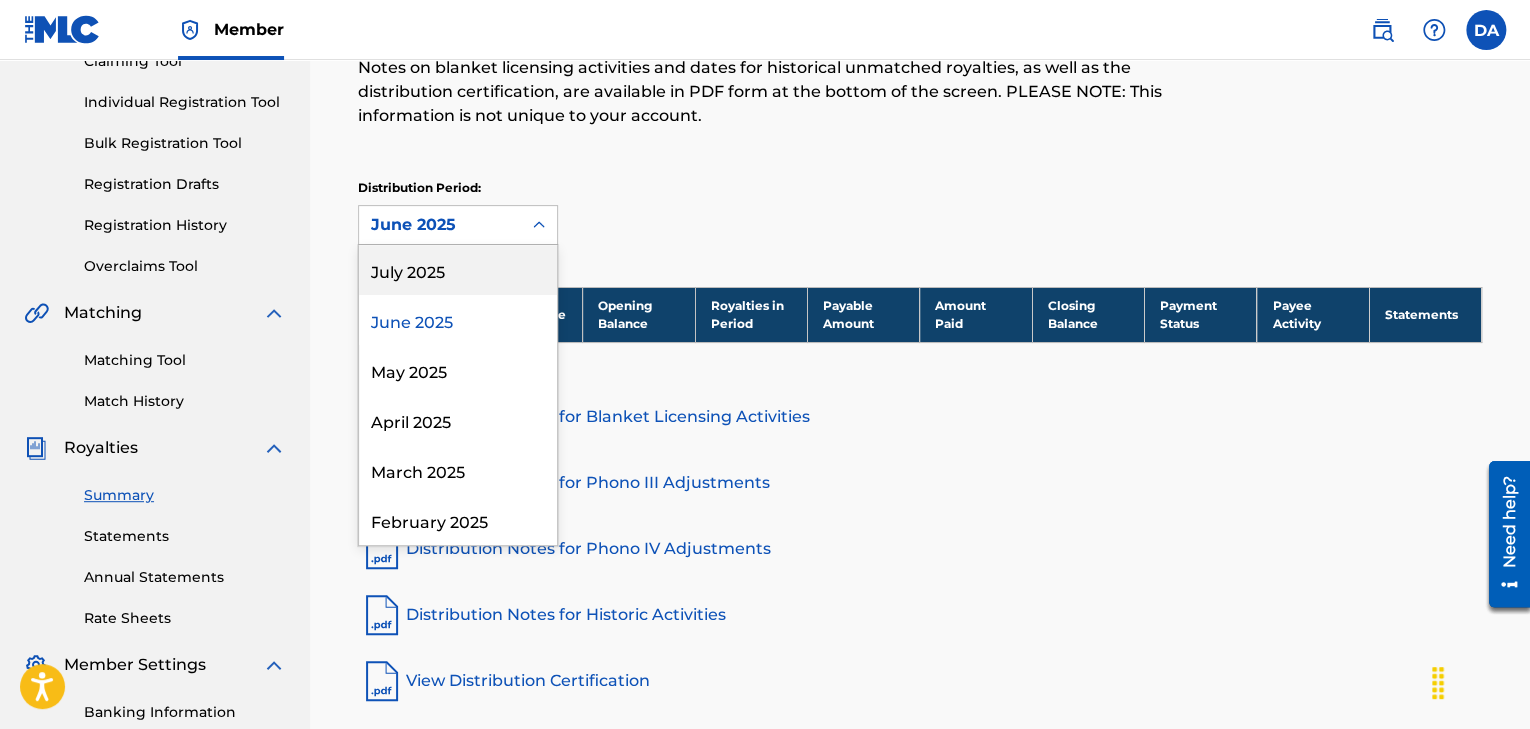 click on "July 2025" at bounding box center [458, 270] 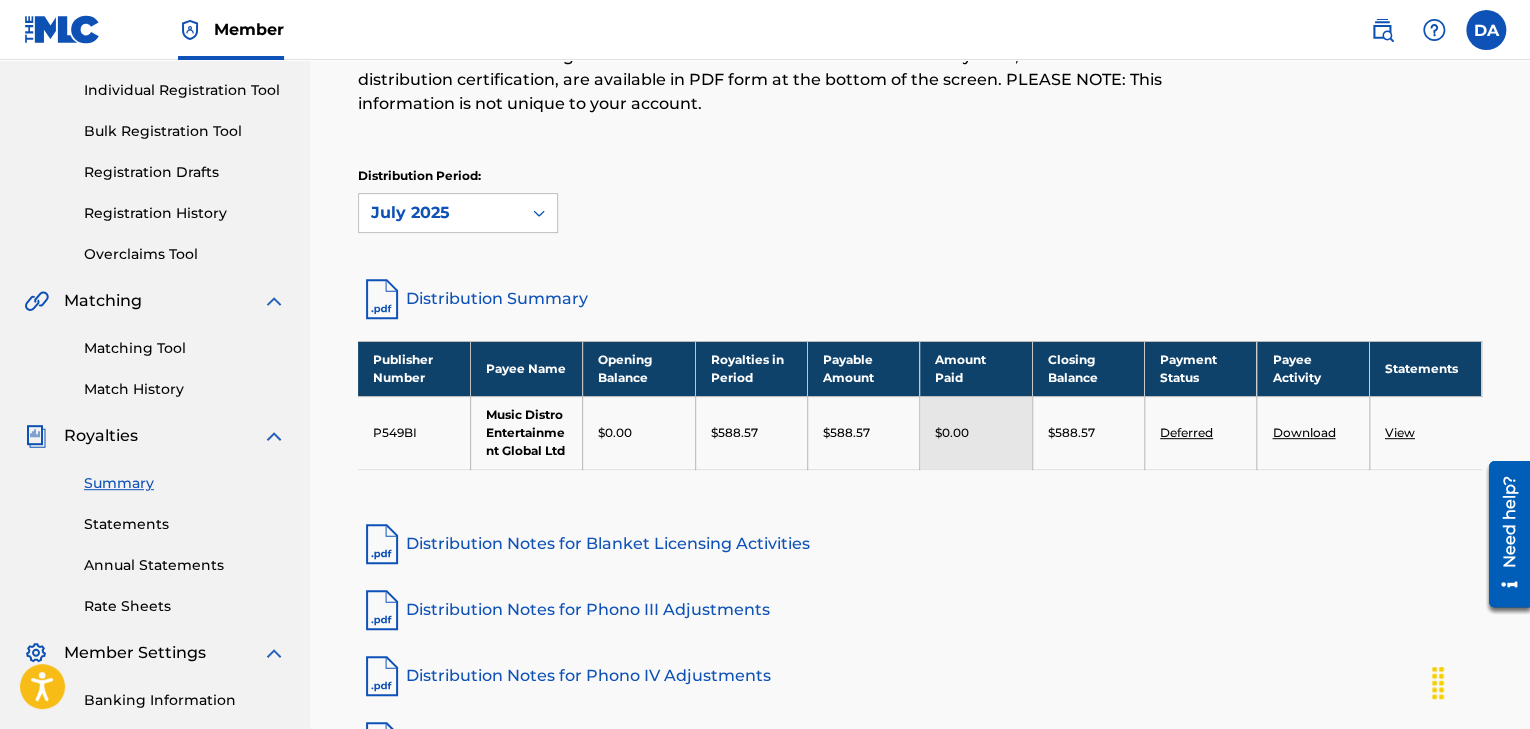 scroll, scrollTop: 241, scrollLeft: 0, axis: vertical 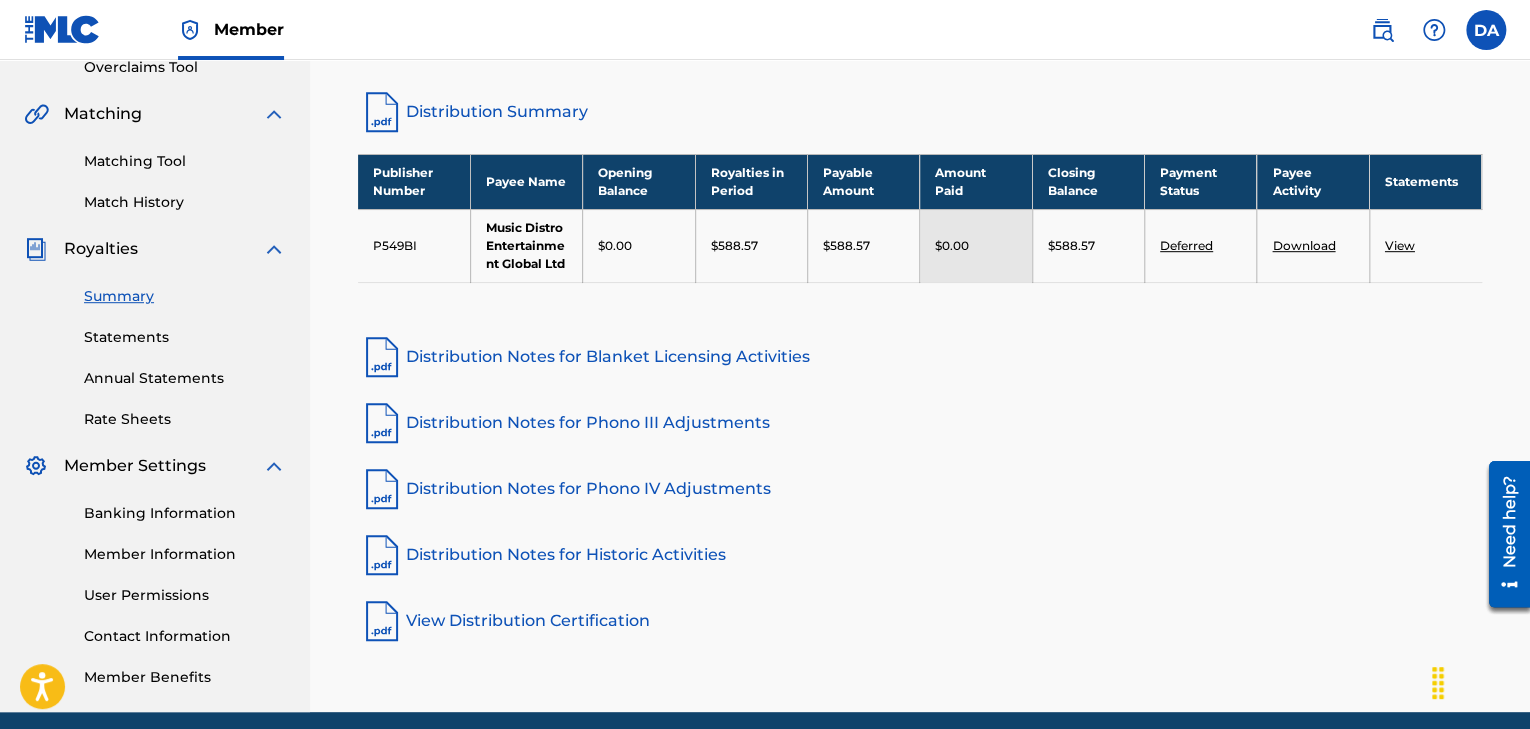 click on "Distribution Summary" at bounding box center (920, 112) 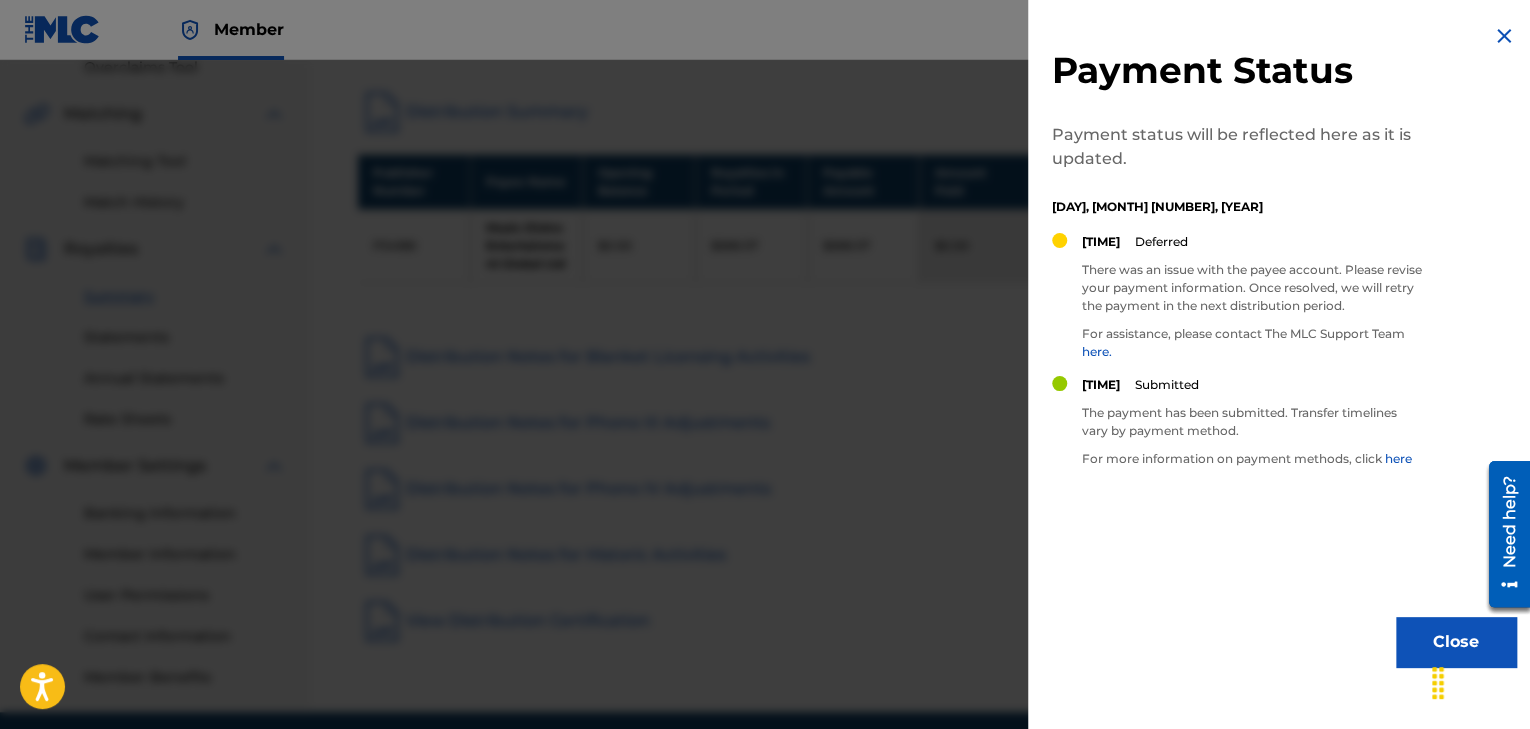 click on "Close" at bounding box center [1456, 642] 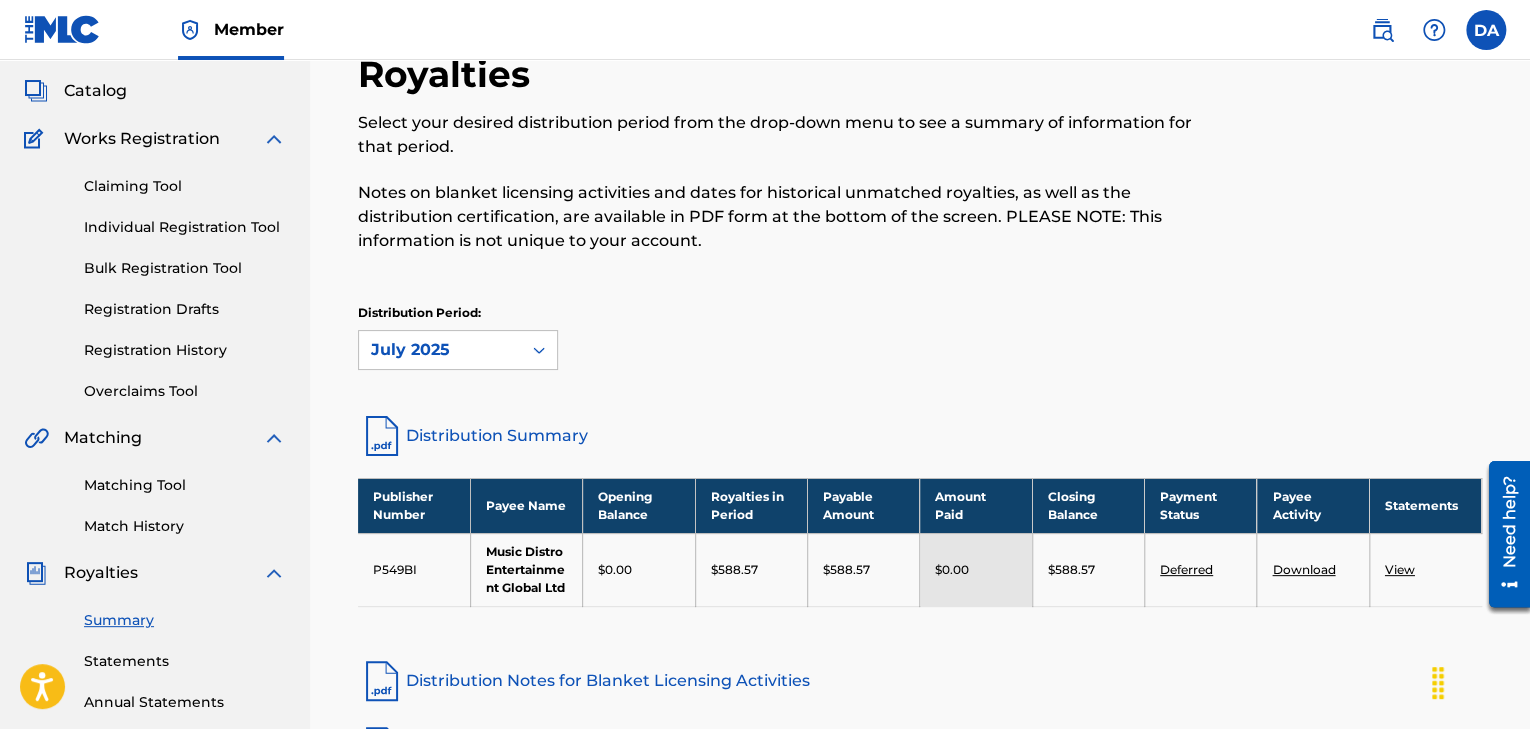 scroll, scrollTop: 107, scrollLeft: 0, axis: vertical 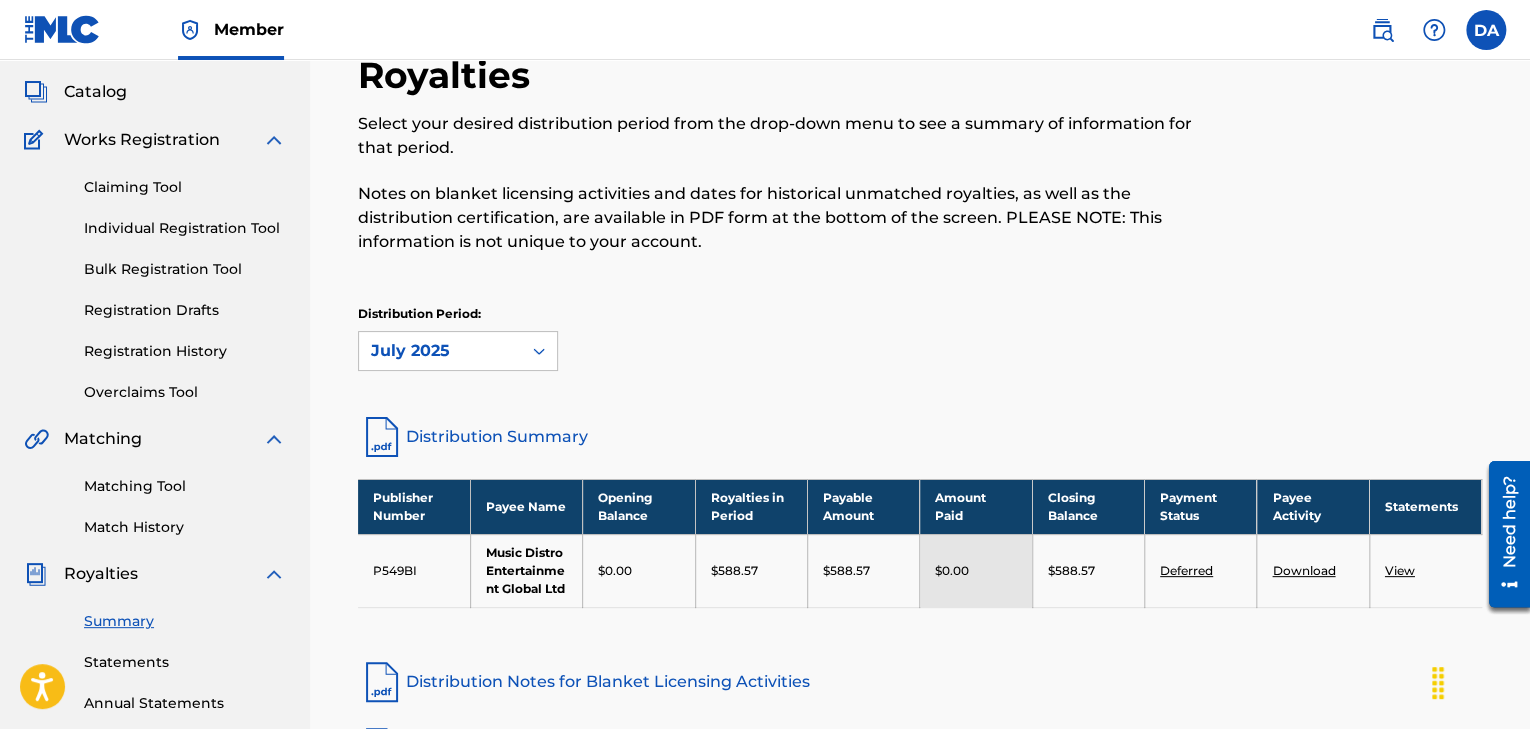 click on "Catalog" at bounding box center (95, 92) 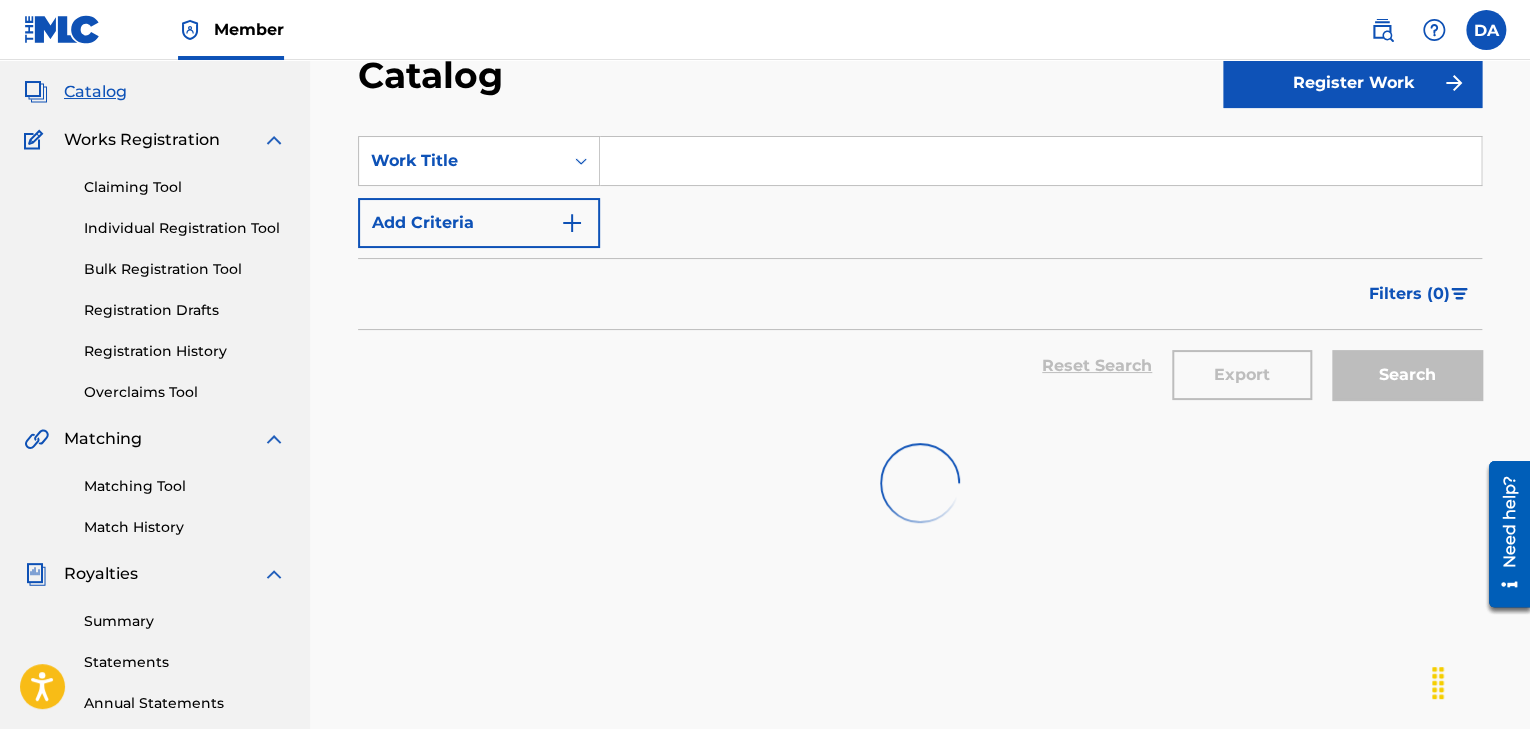 scroll, scrollTop: 0, scrollLeft: 0, axis: both 